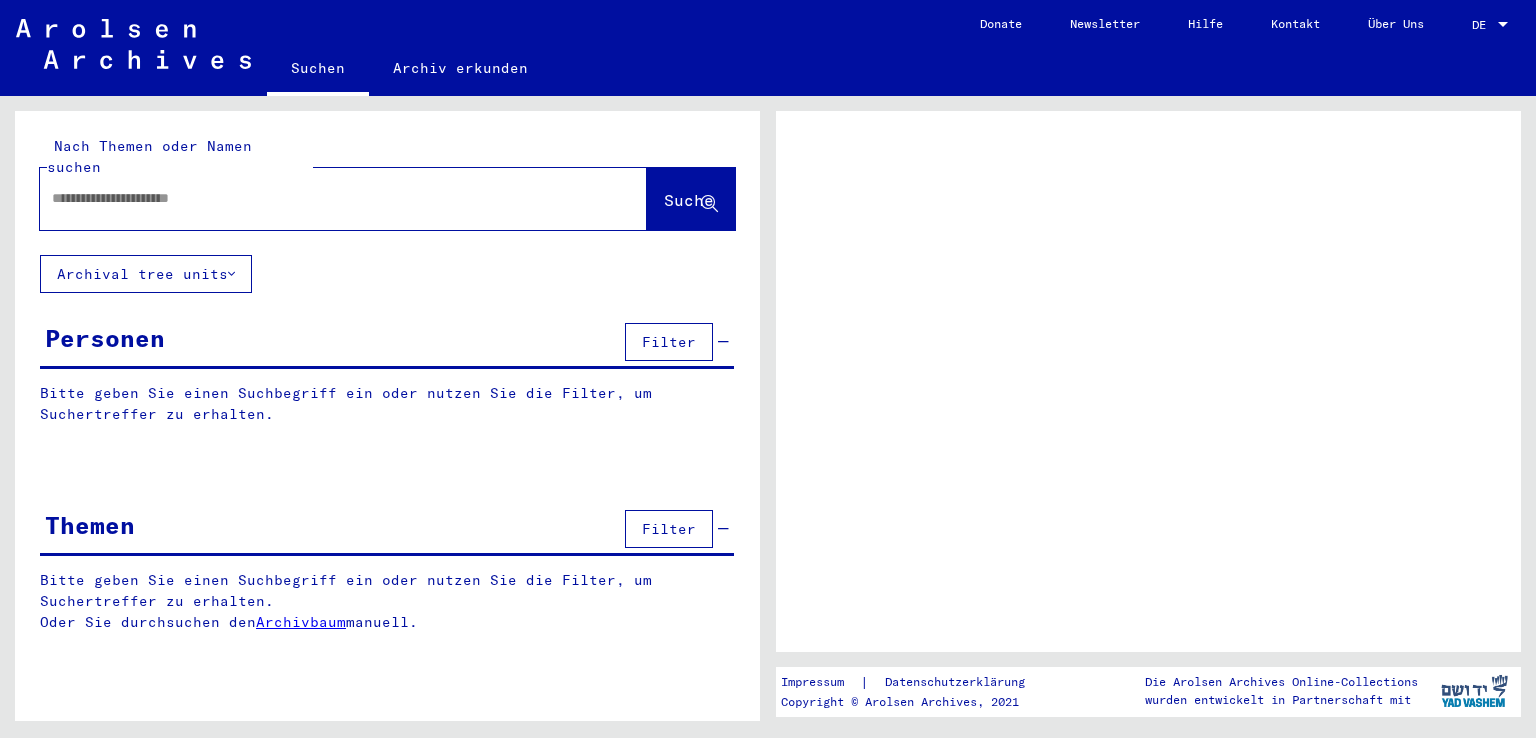 scroll, scrollTop: 0, scrollLeft: 0, axis: both 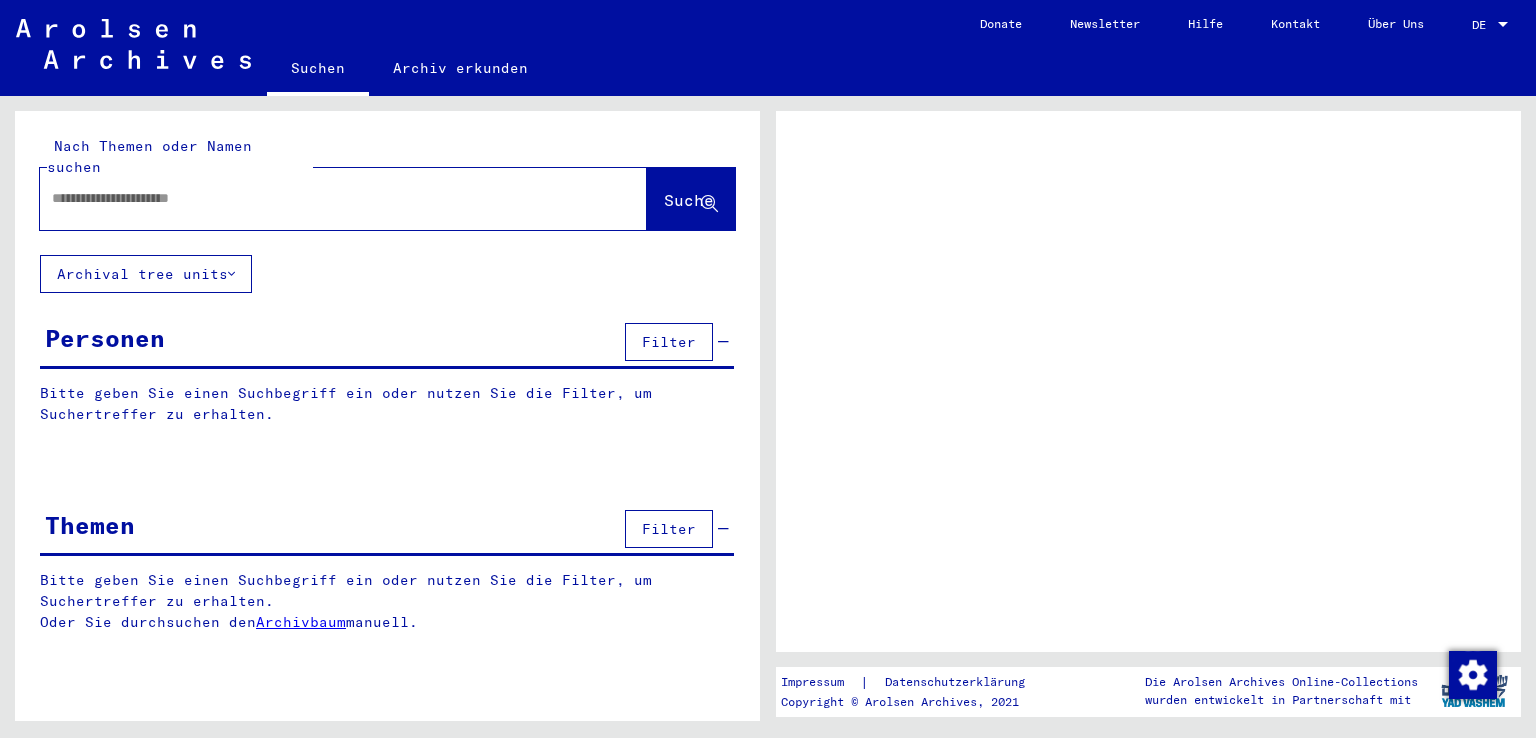 click at bounding box center [1503, 25] 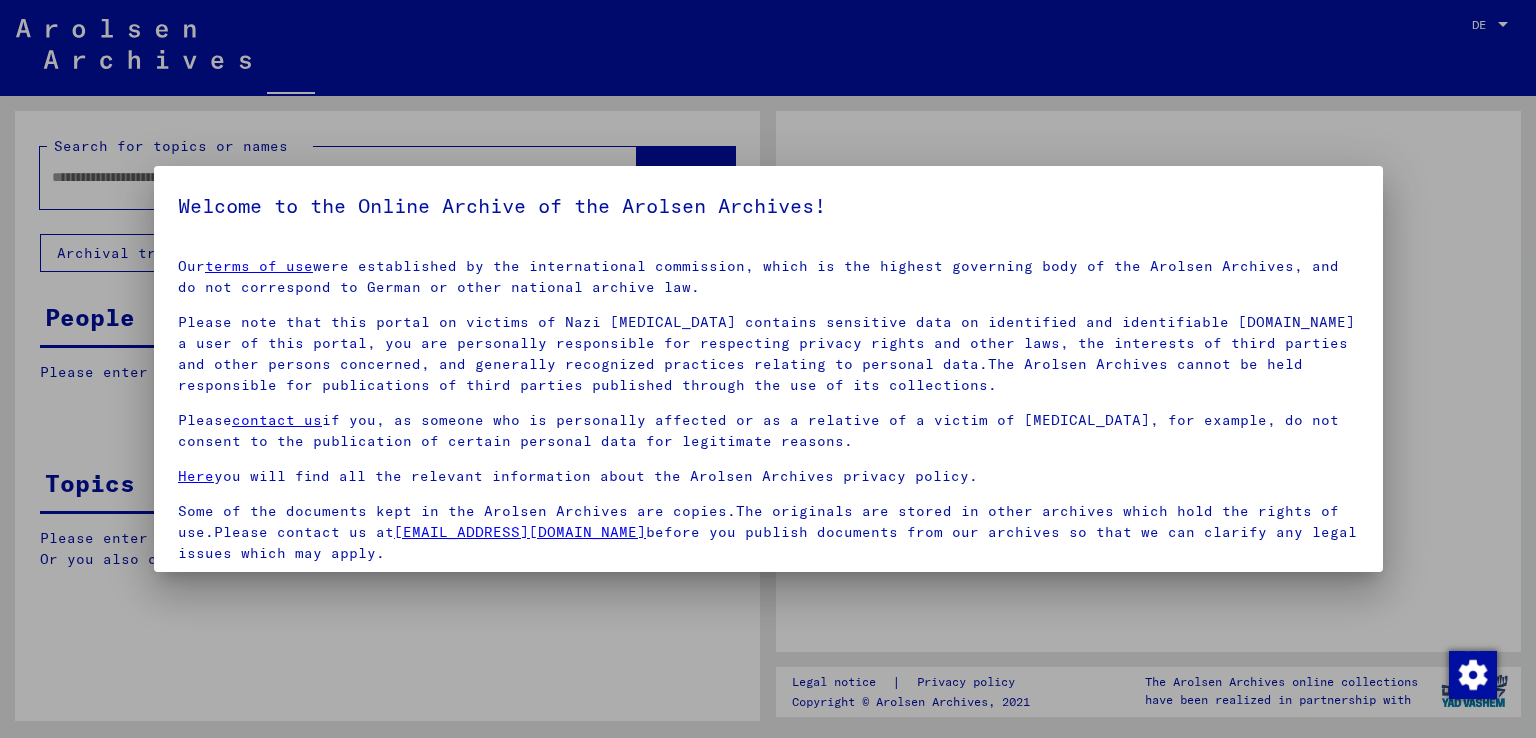 click at bounding box center [768, 369] 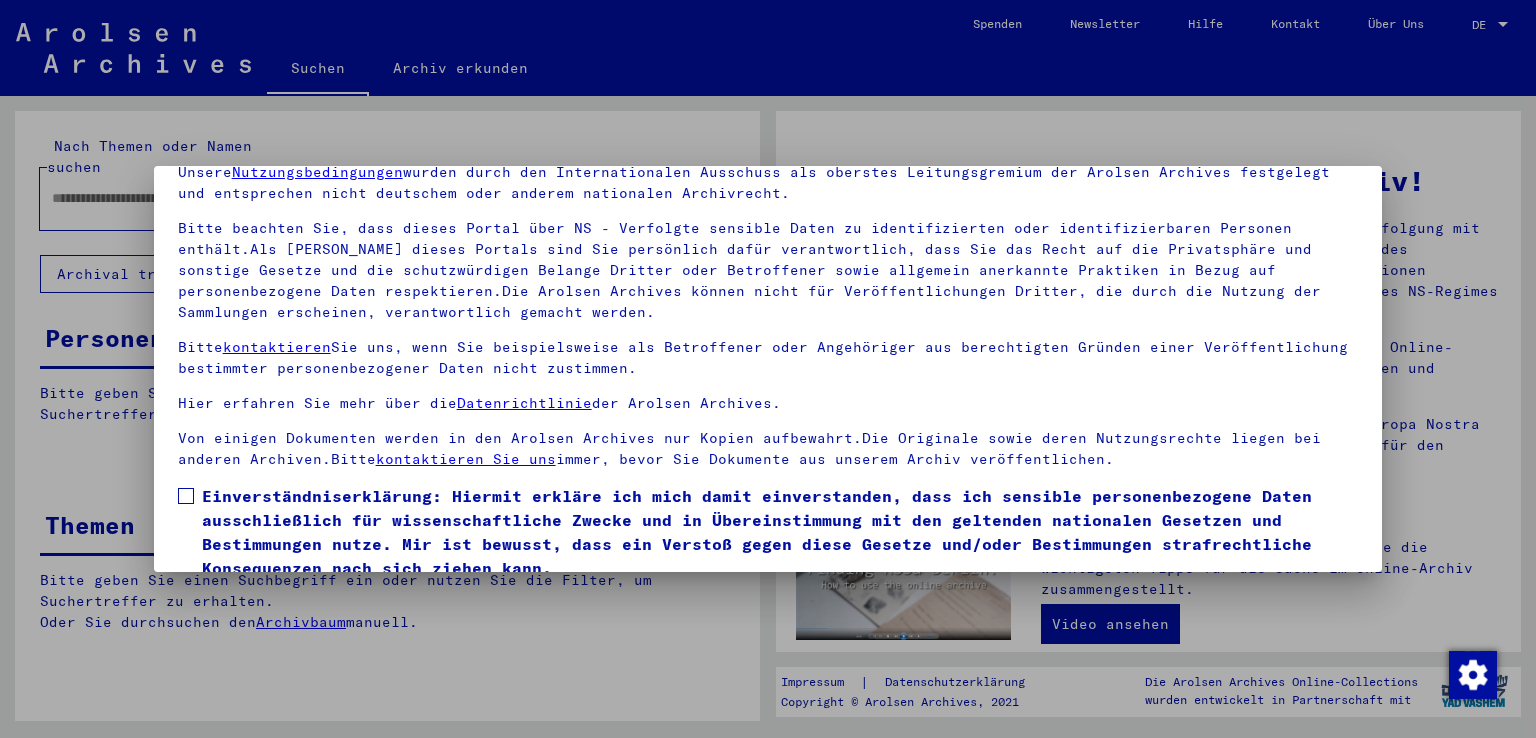 scroll, scrollTop: 173, scrollLeft: 0, axis: vertical 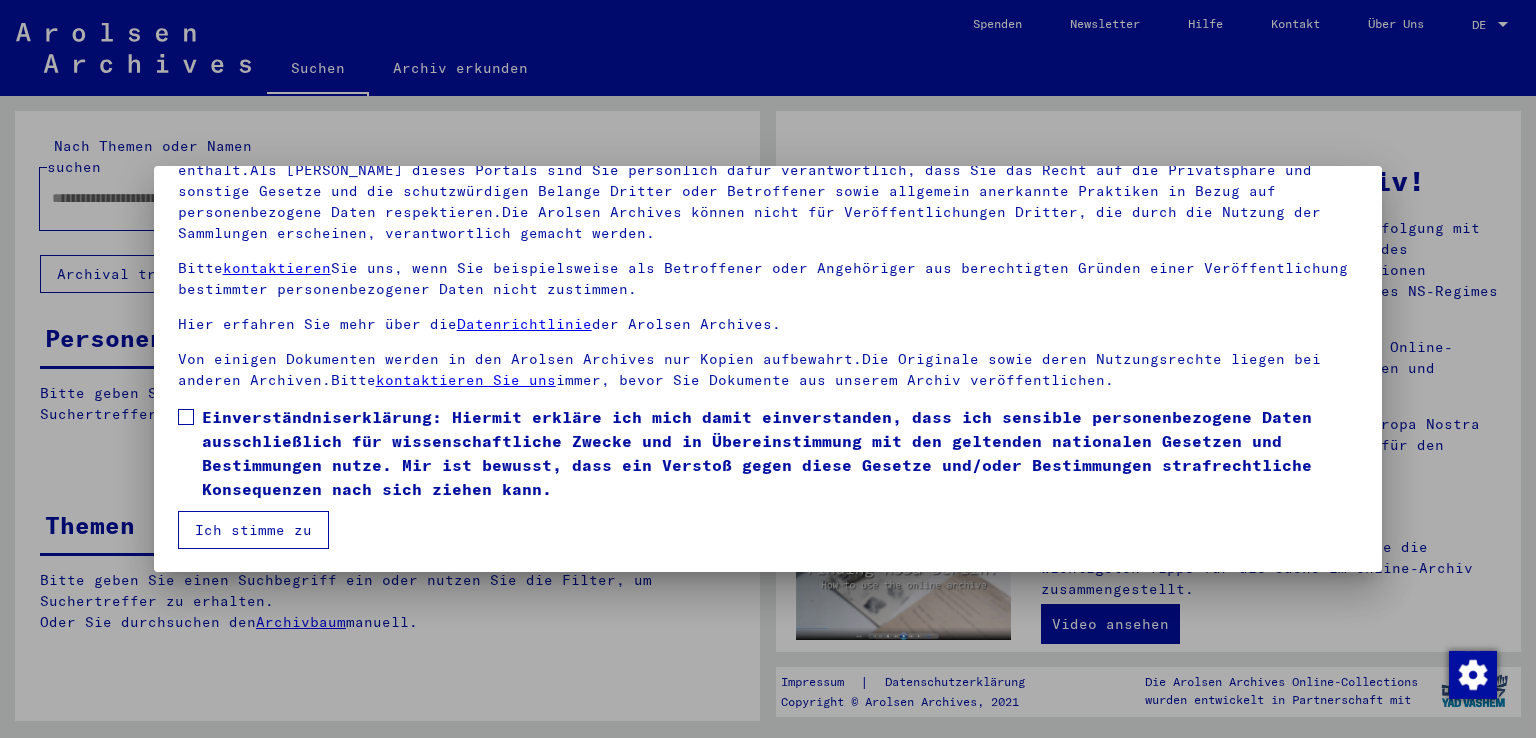 click at bounding box center (186, 417) 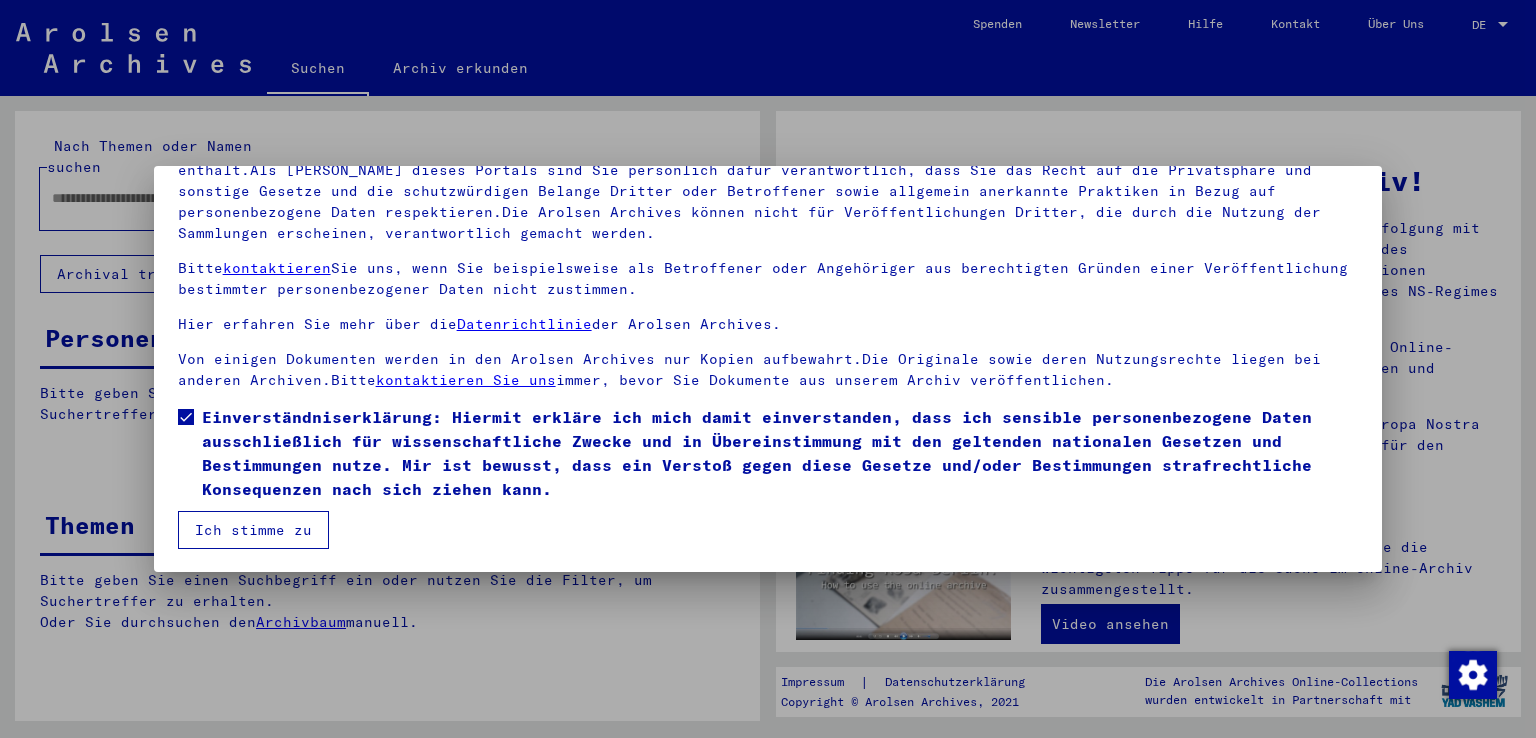 click on "Ich stimme zu" at bounding box center (253, 530) 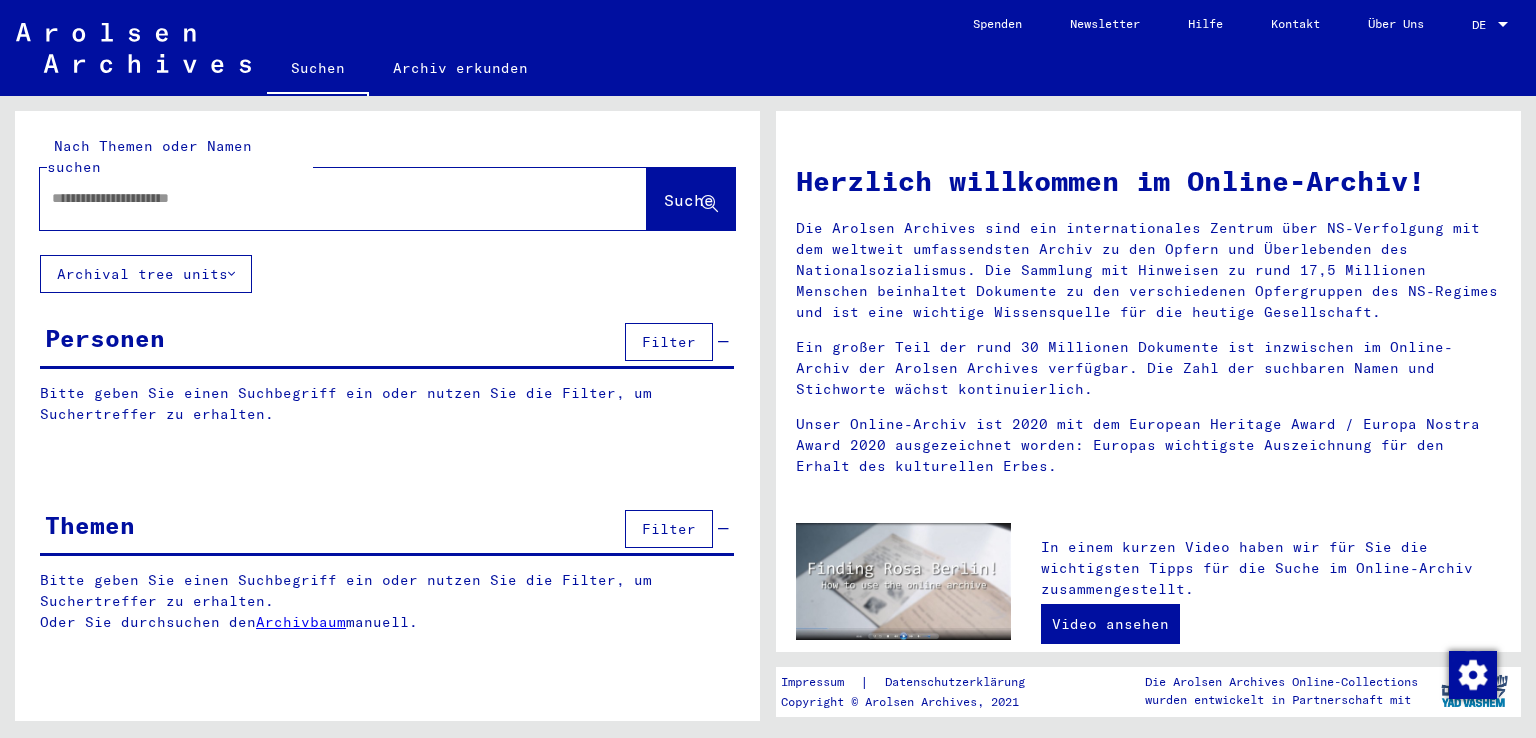 click at bounding box center [1503, 24] 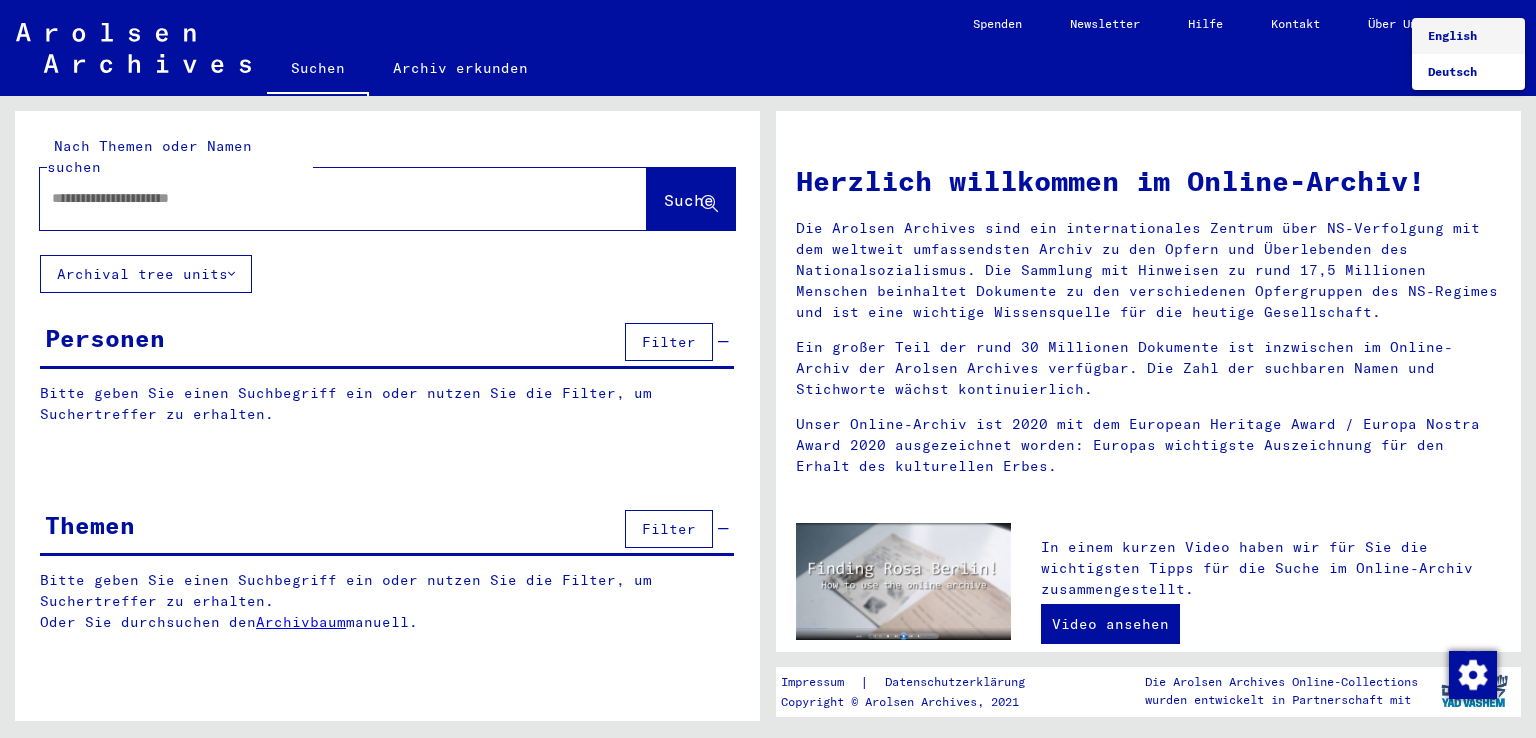 click on "English" at bounding box center (1468, 36) 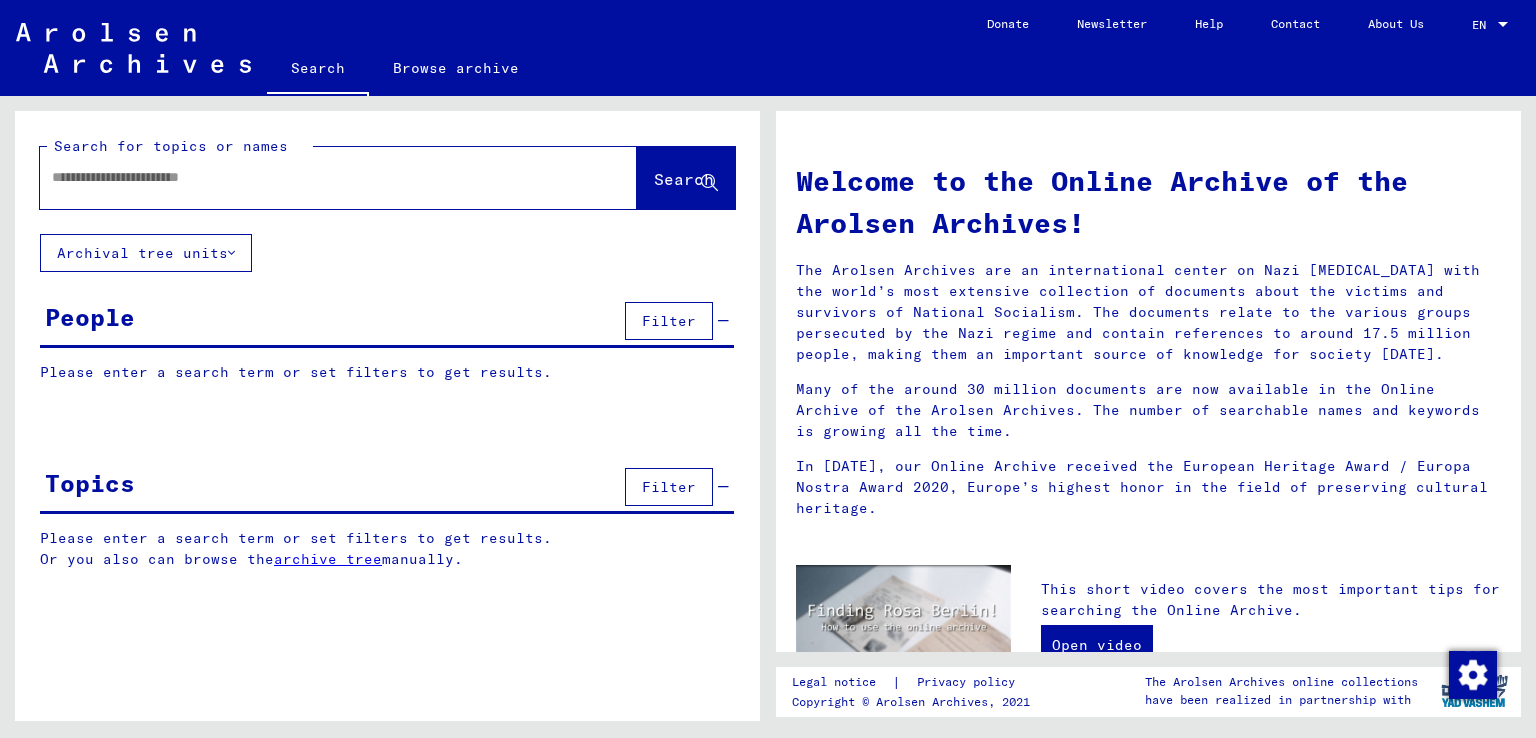 click at bounding box center [314, 177] 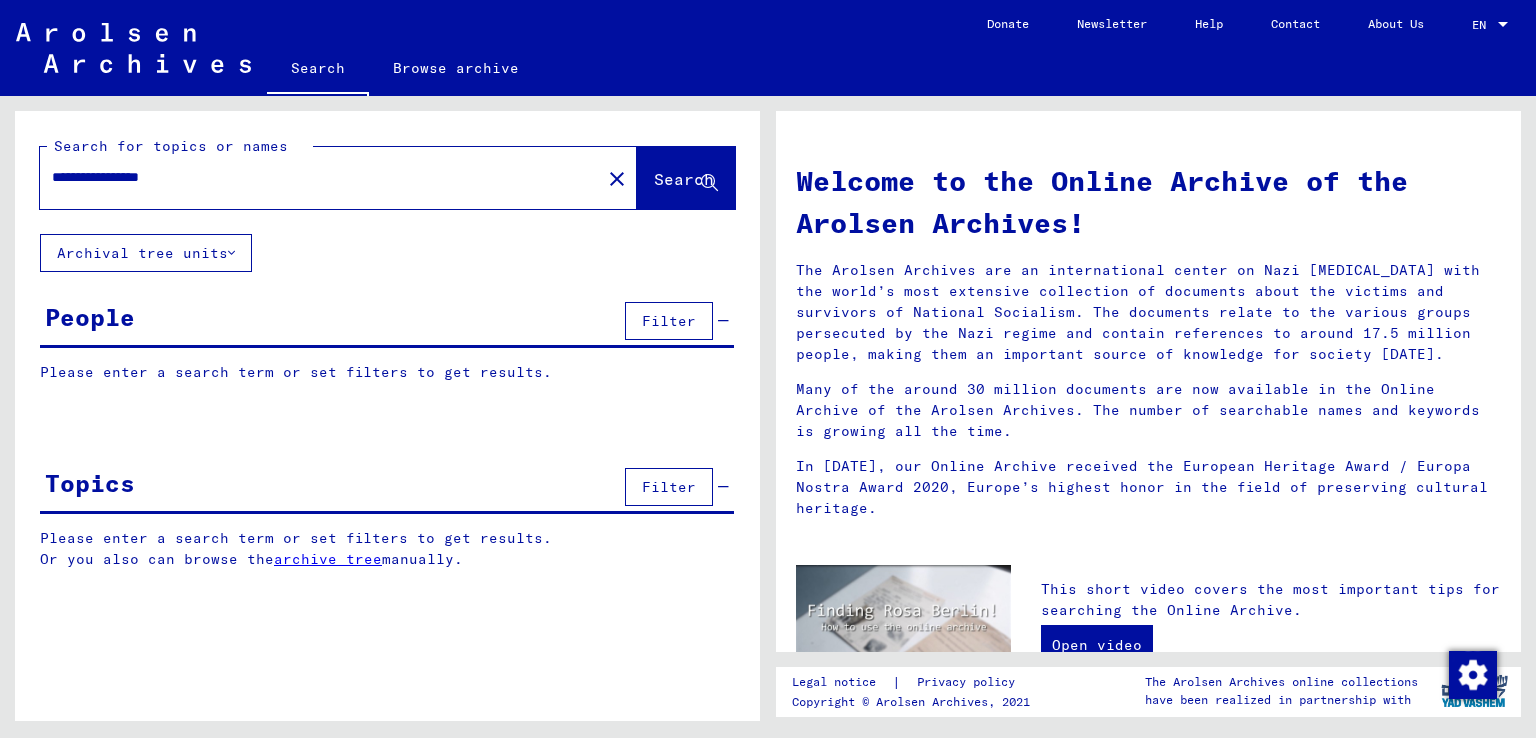 click on "**********" at bounding box center [314, 177] 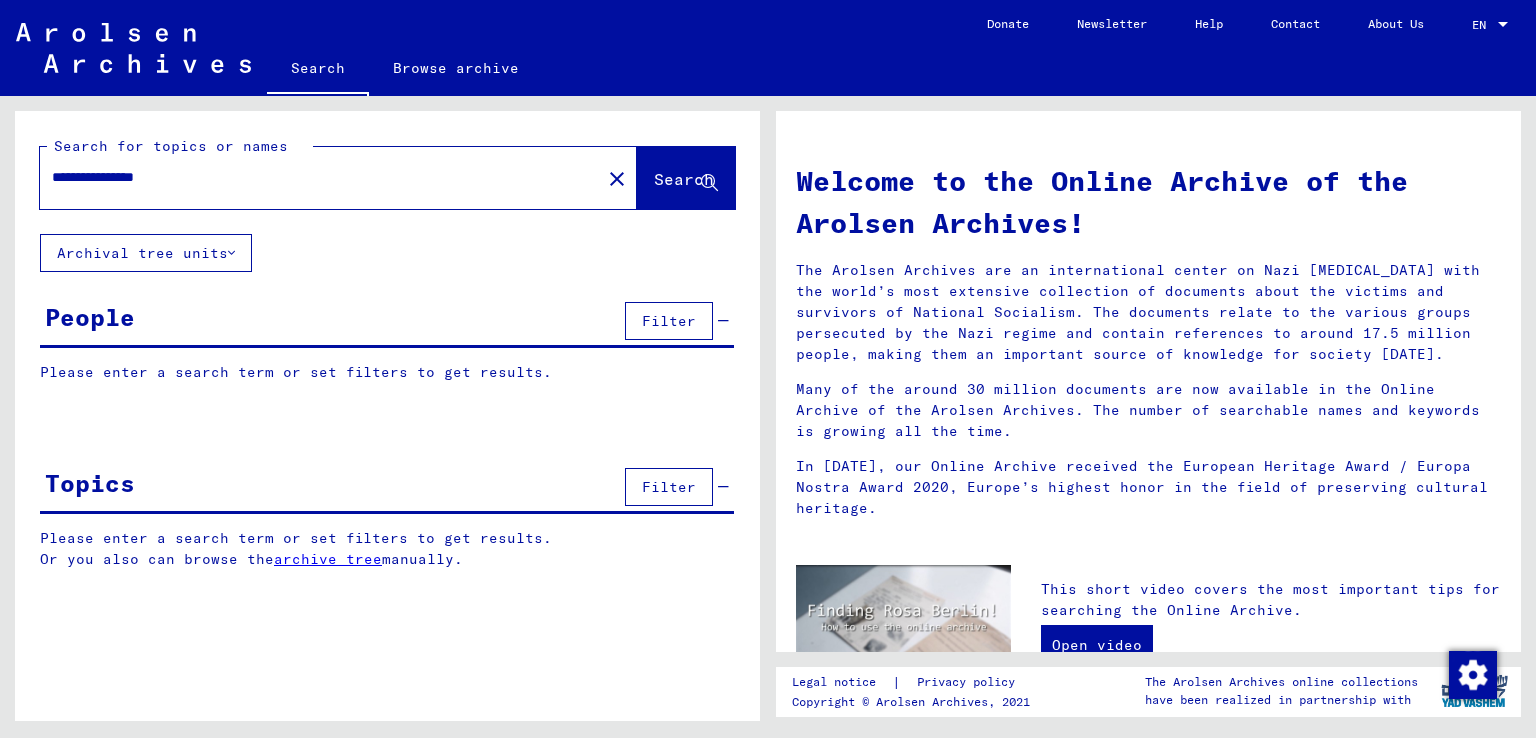 type on "**********" 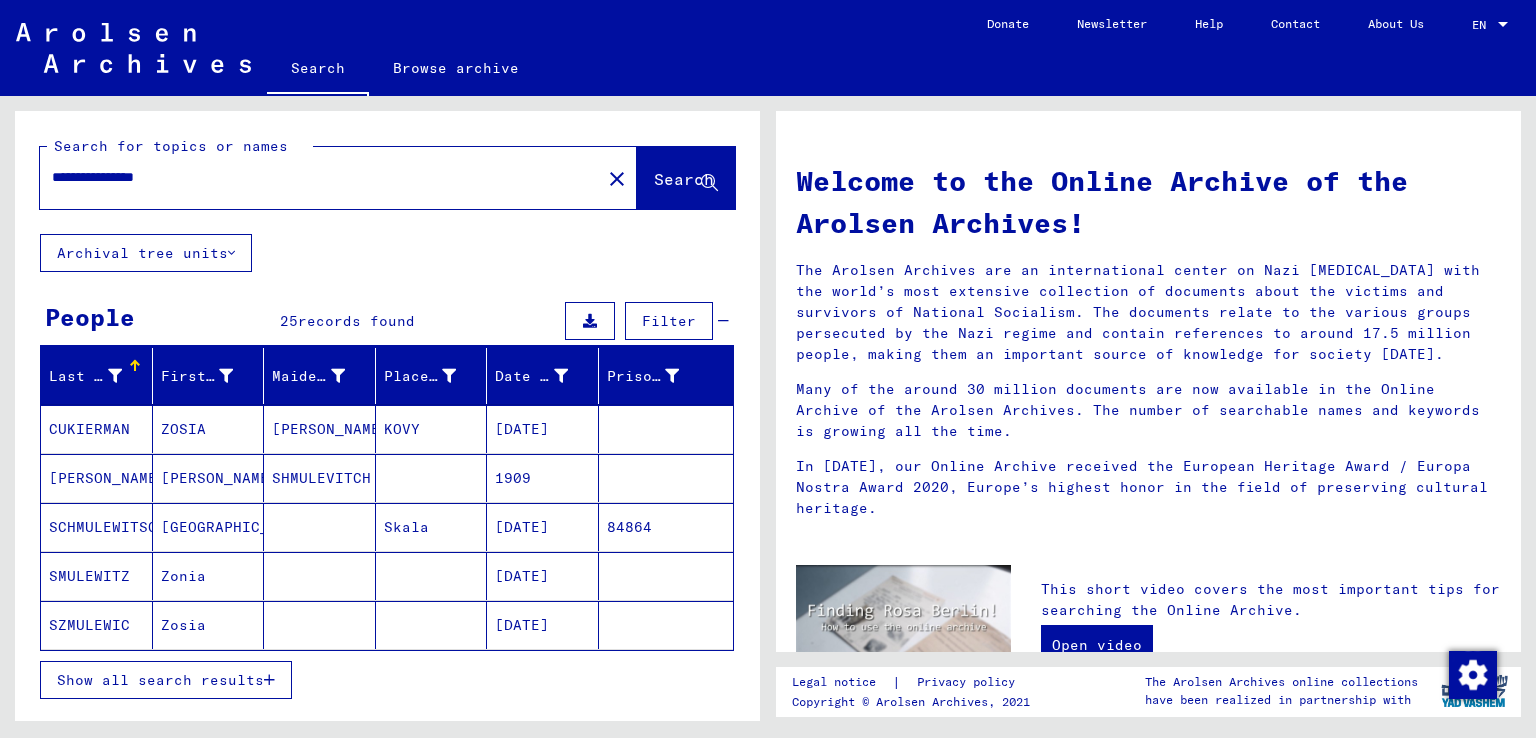 scroll, scrollTop: 100, scrollLeft: 0, axis: vertical 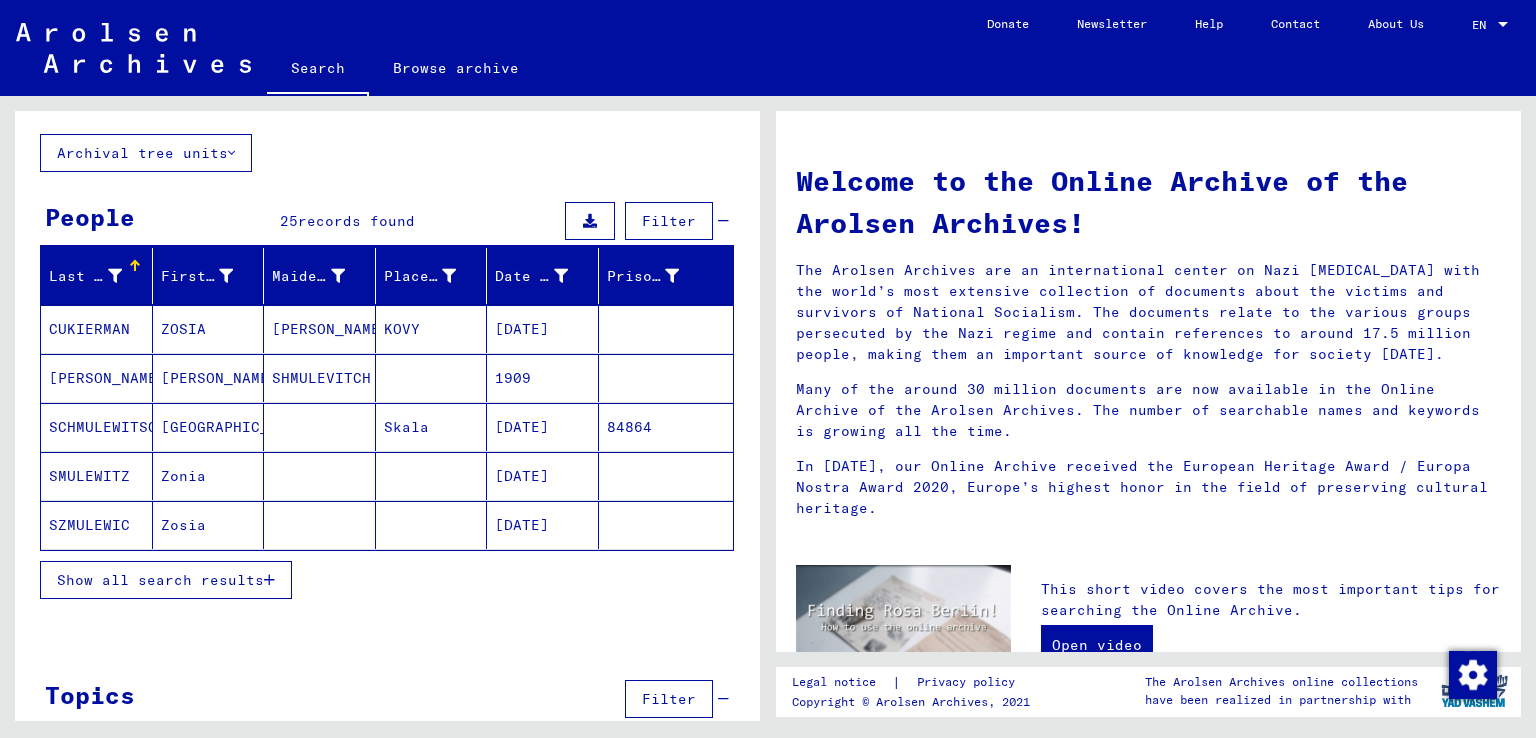 click on "[PERSON_NAME]" at bounding box center [320, 378] 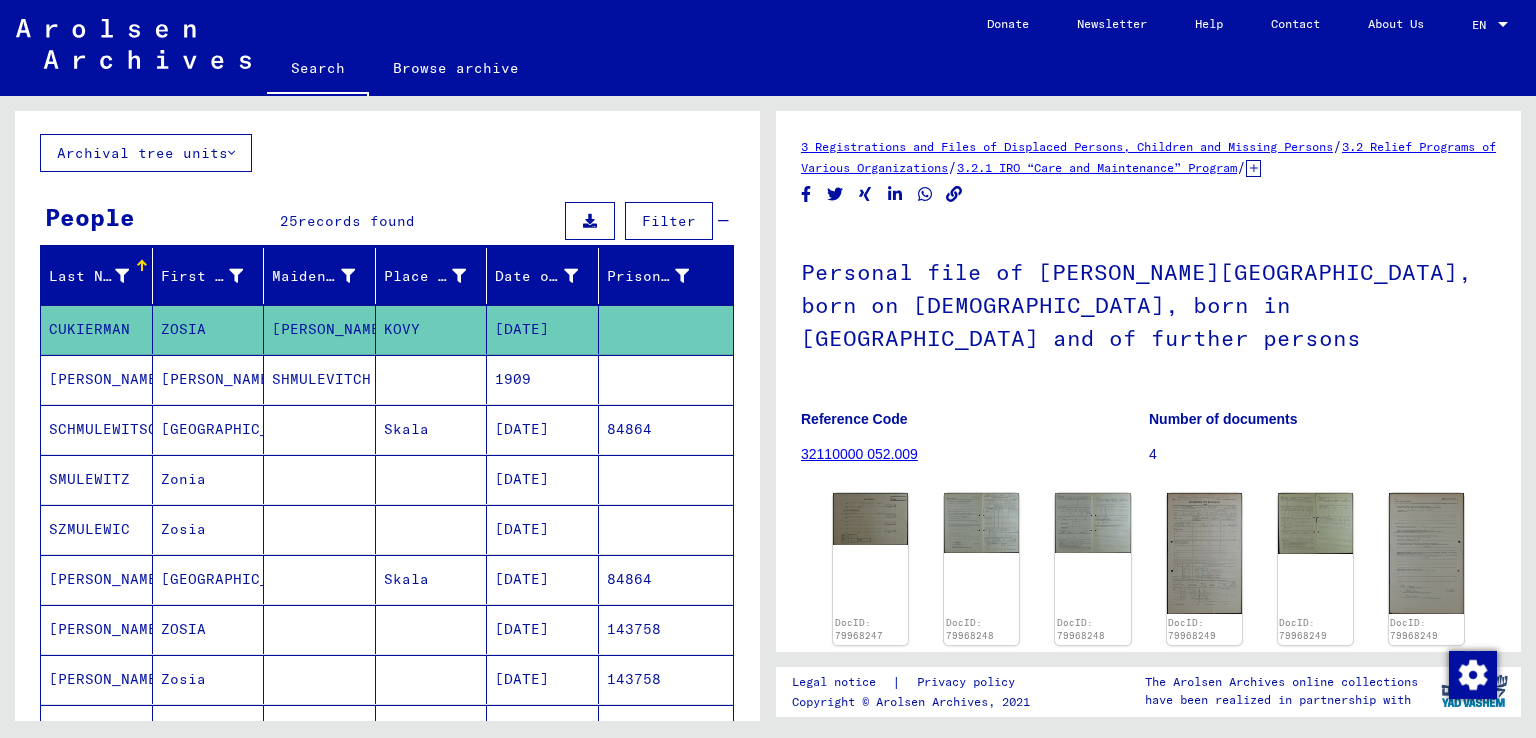 scroll, scrollTop: 0, scrollLeft: 0, axis: both 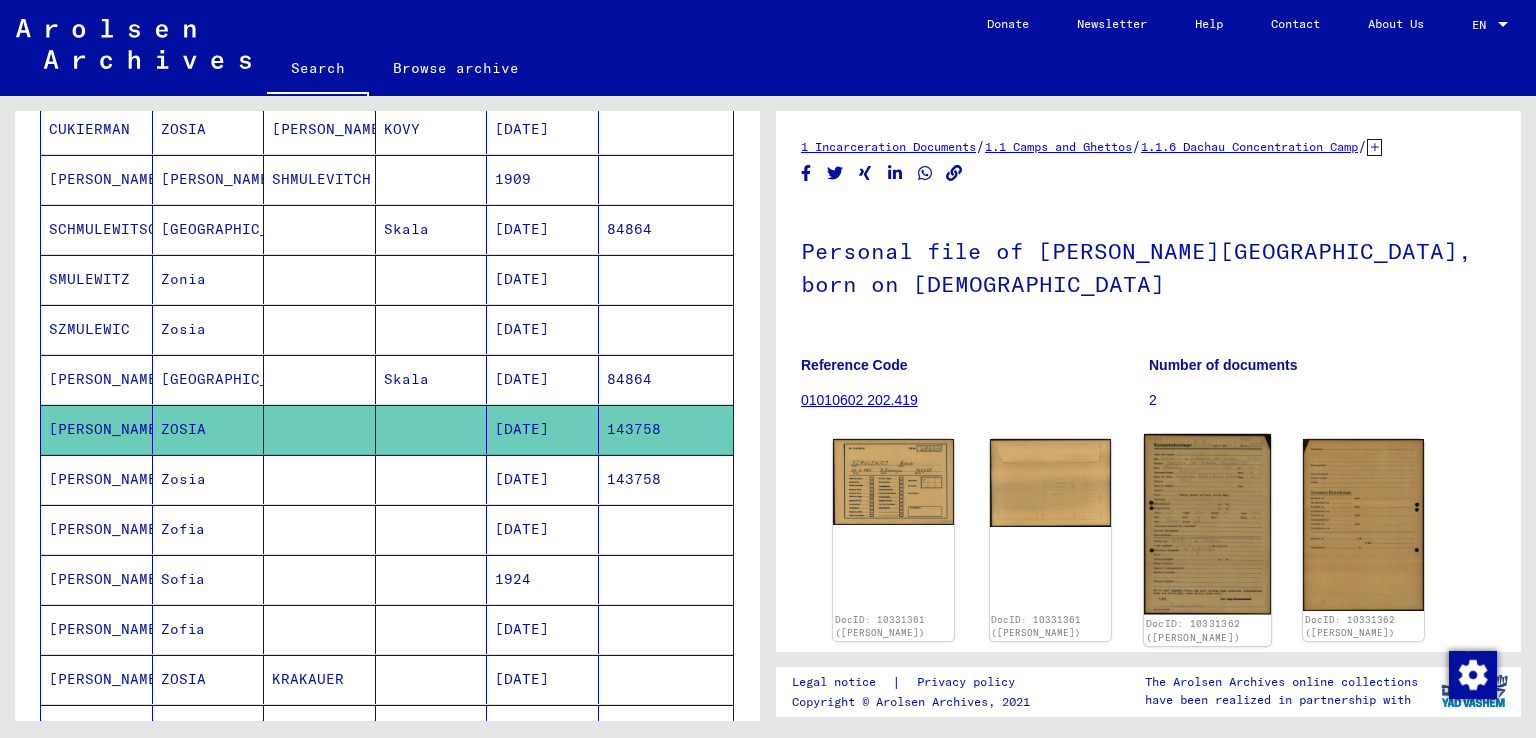 click 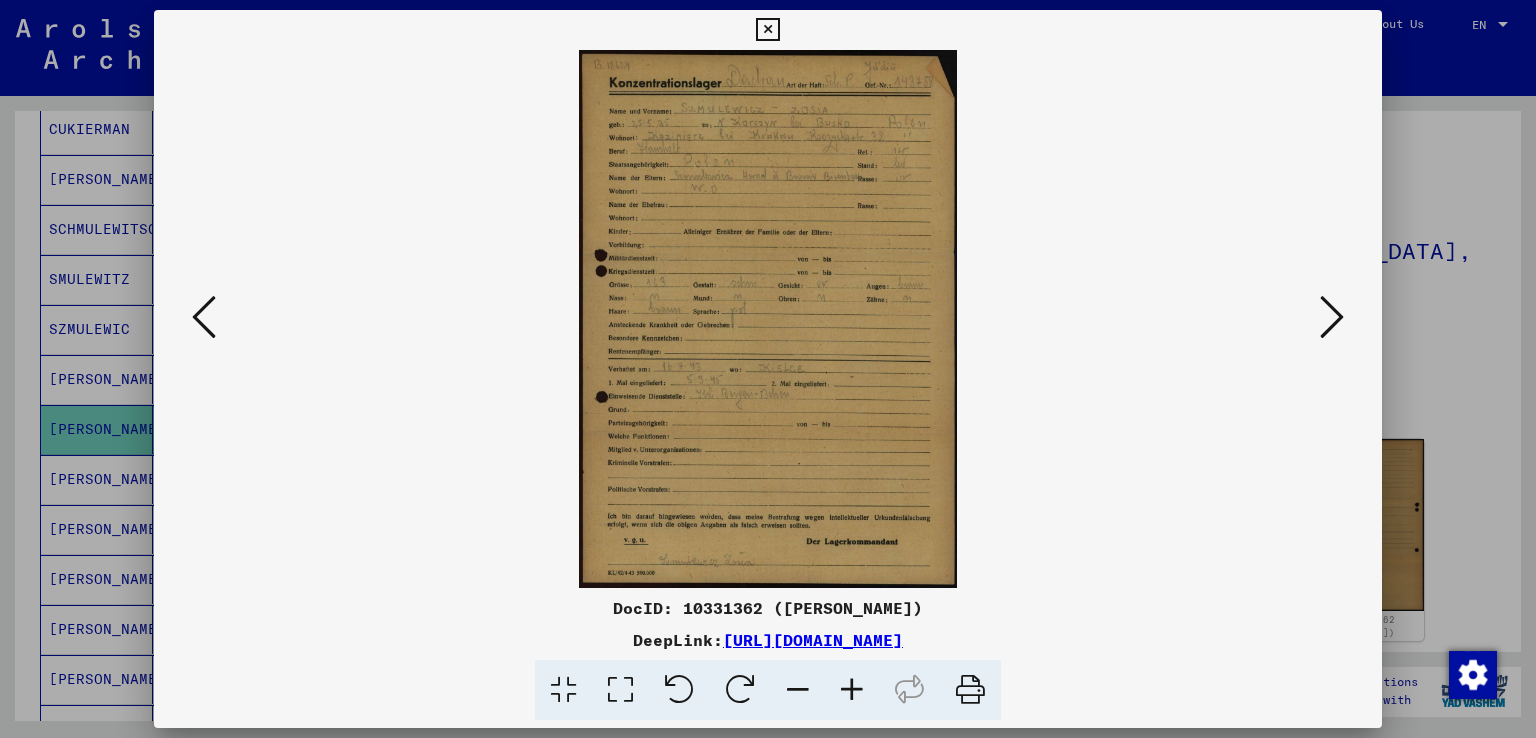 click at bounding box center (852, 690) 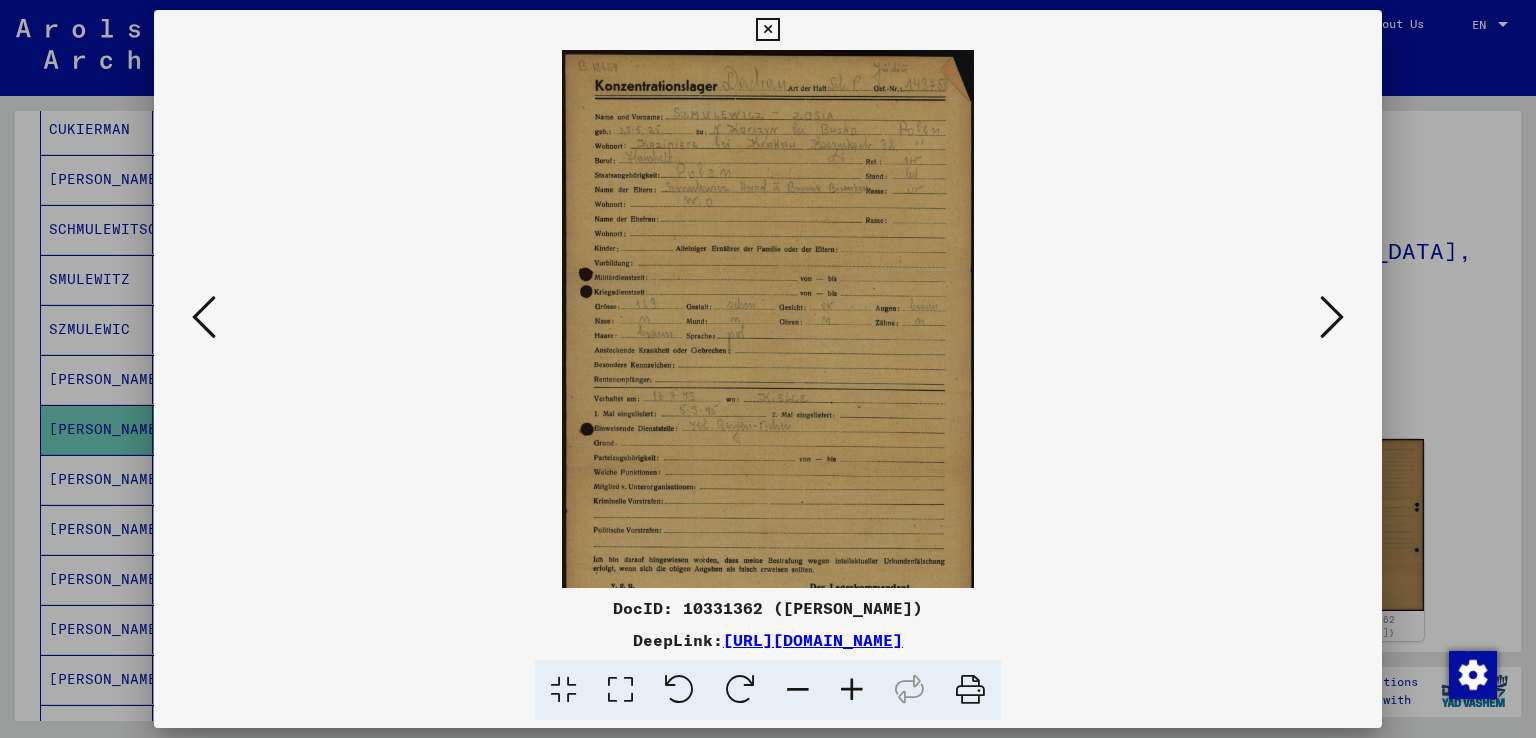 click at bounding box center [852, 690] 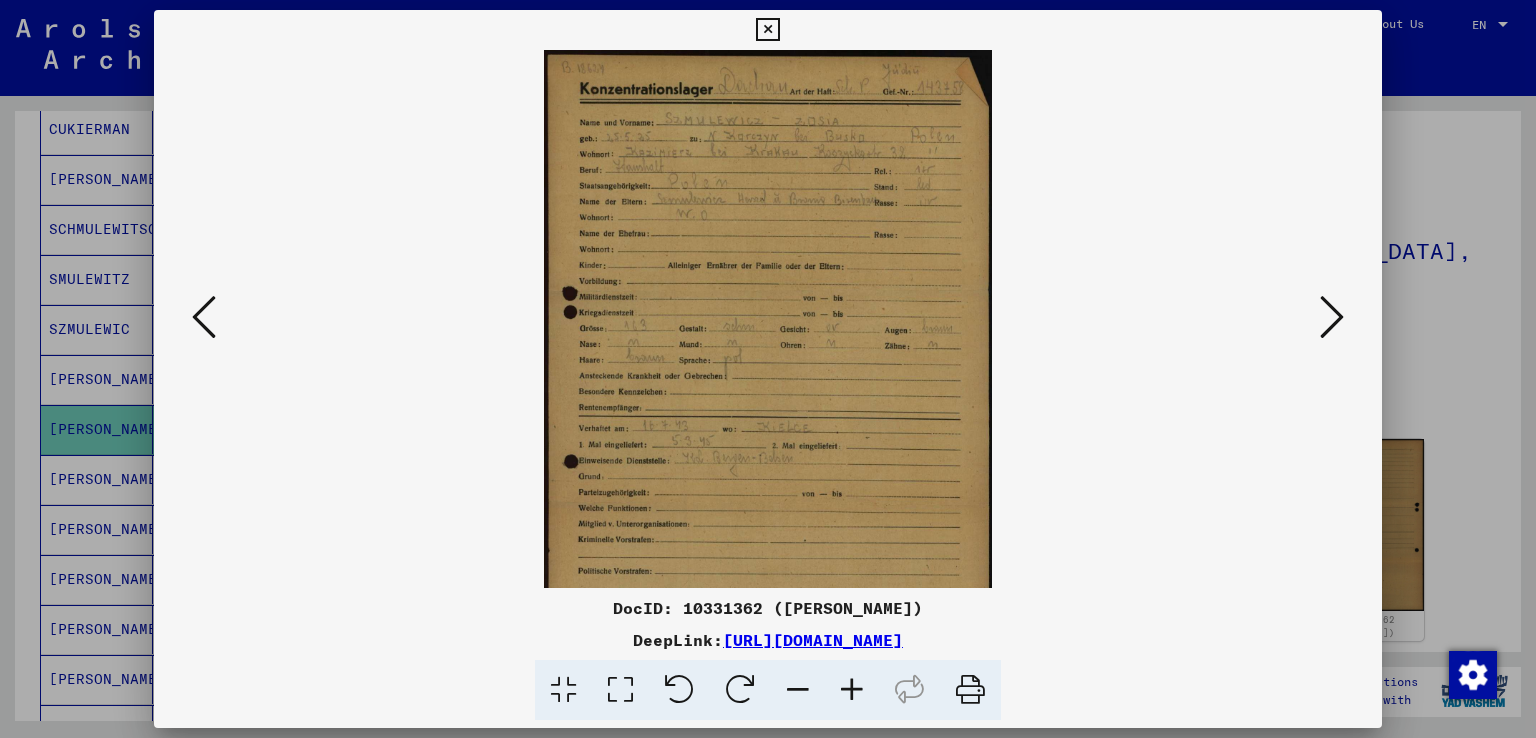 click at bounding box center (852, 690) 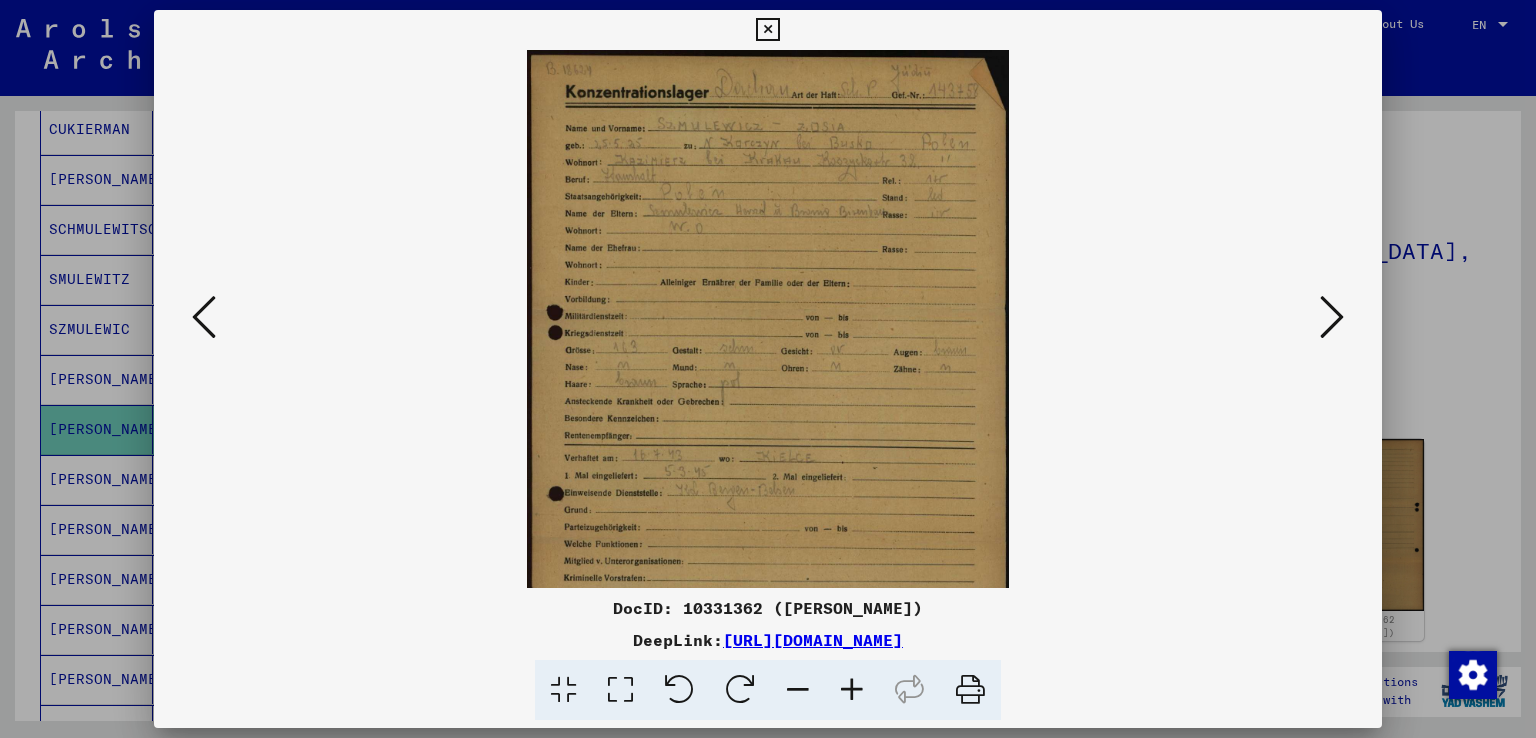 click at bounding box center (852, 690) 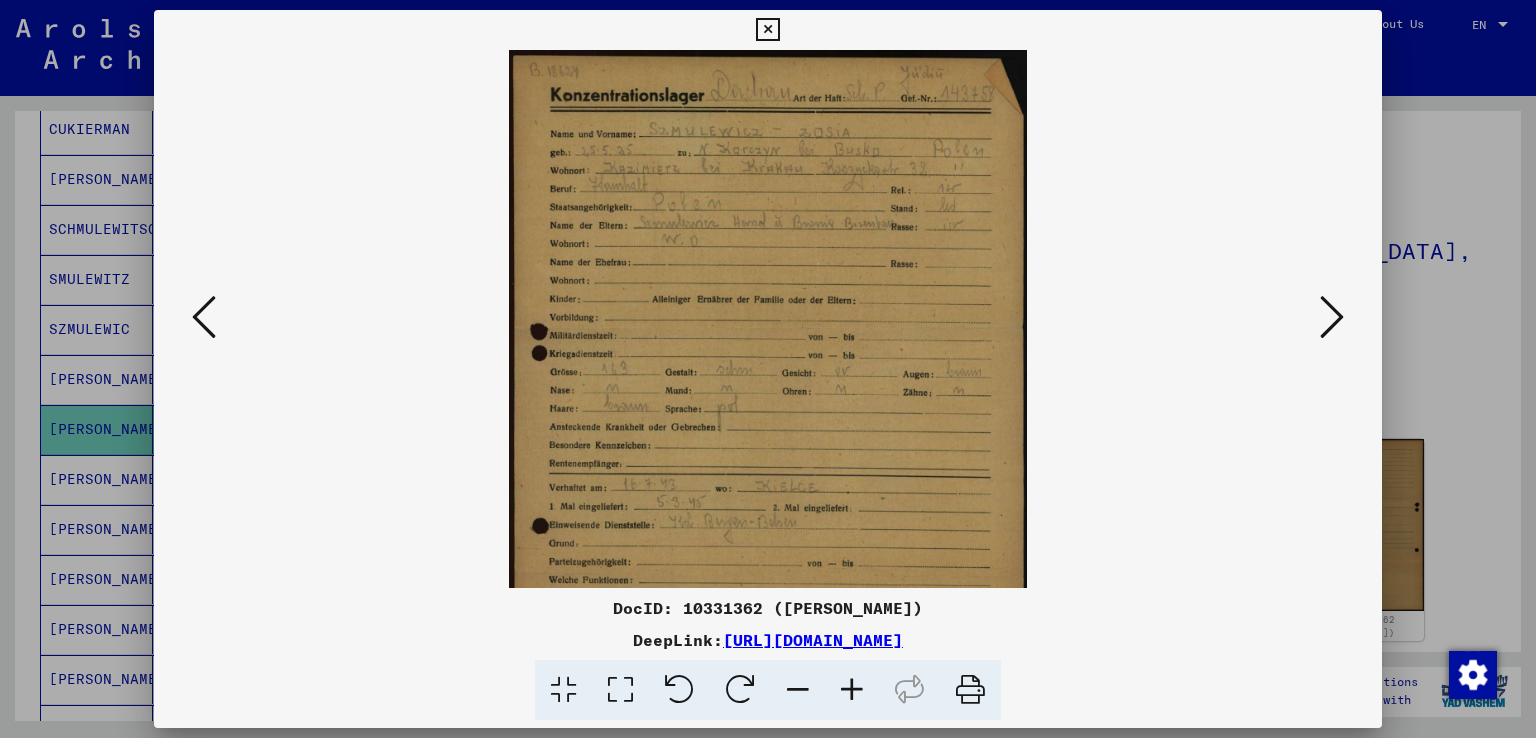 click at bounding box center [852, 690] 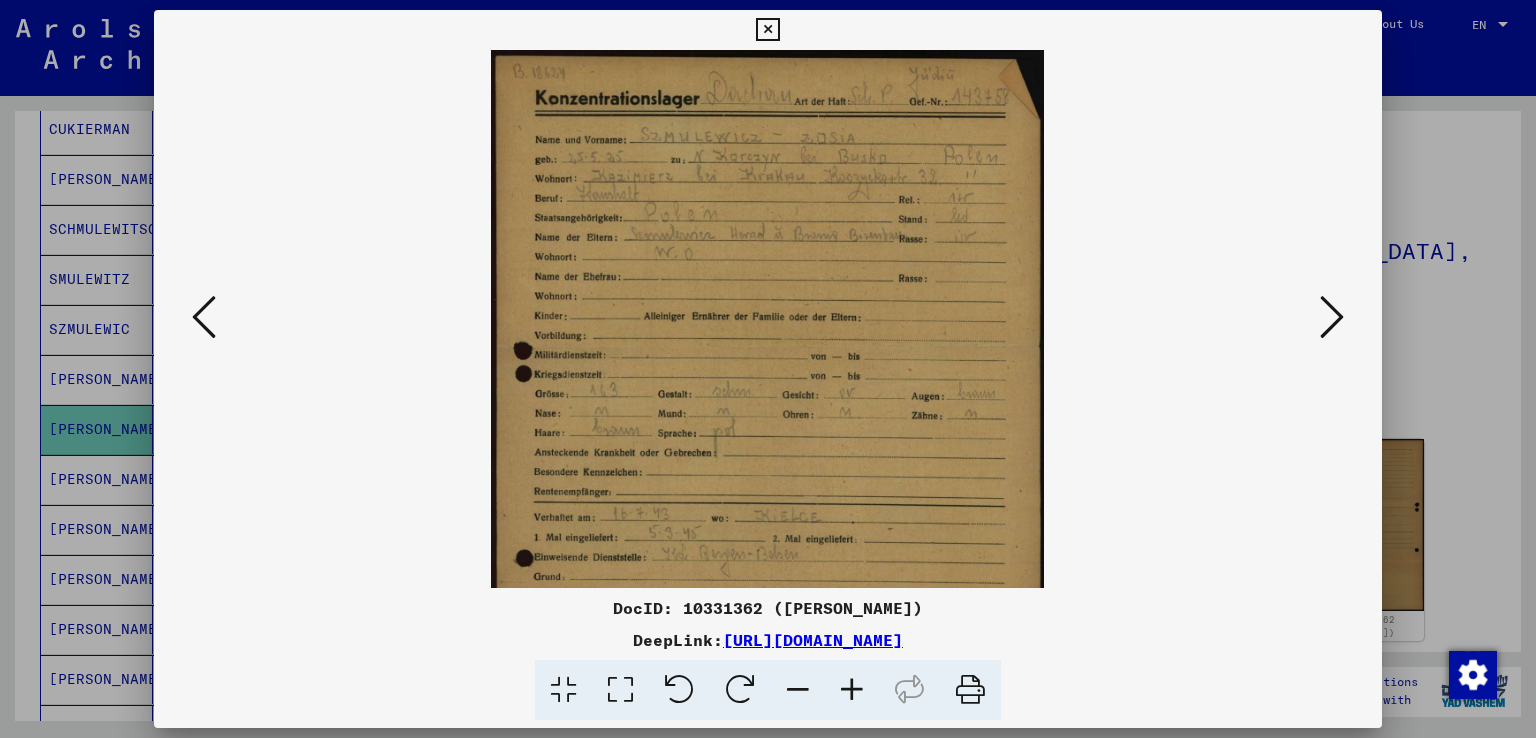 click at bounding box center (852, 690) 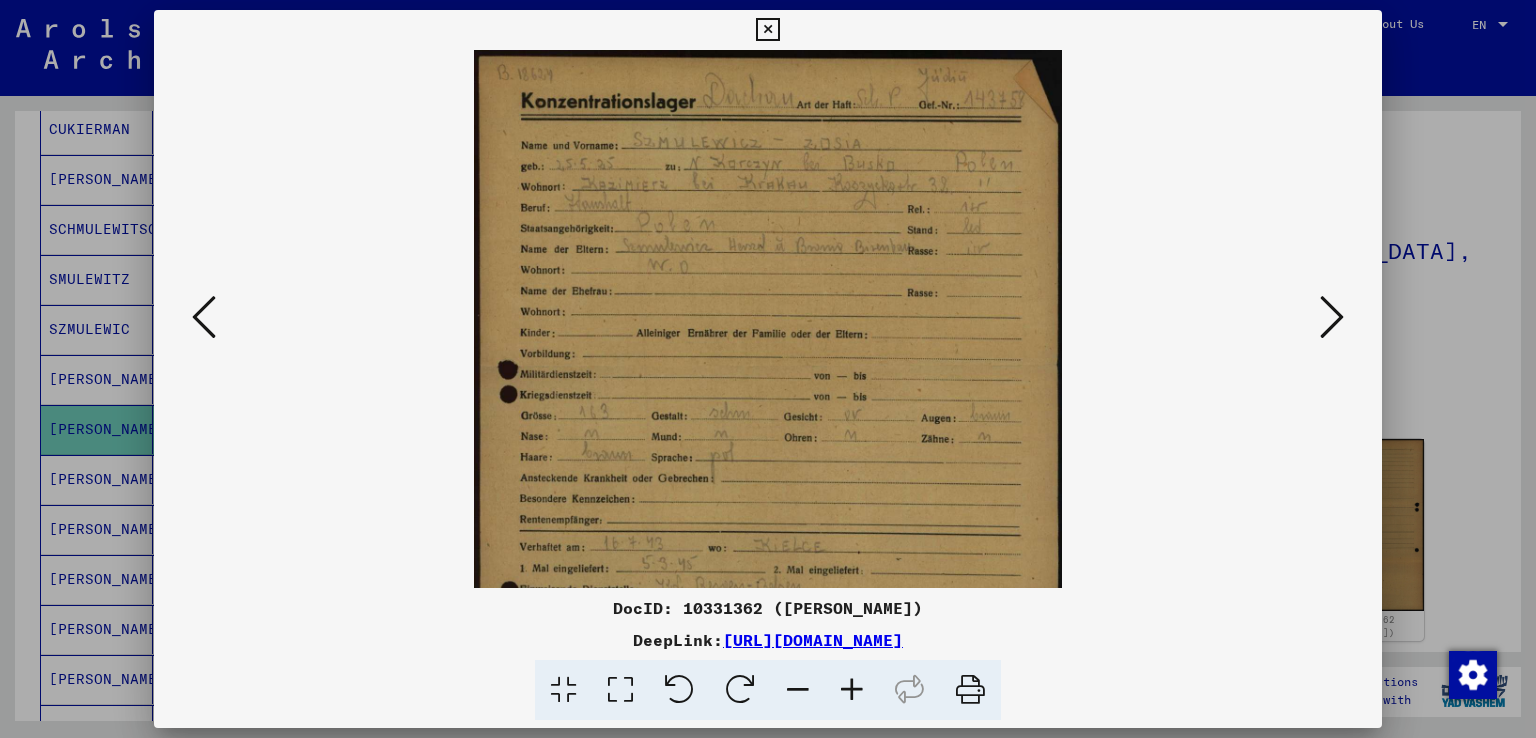 click at bounding box center [852, 690] 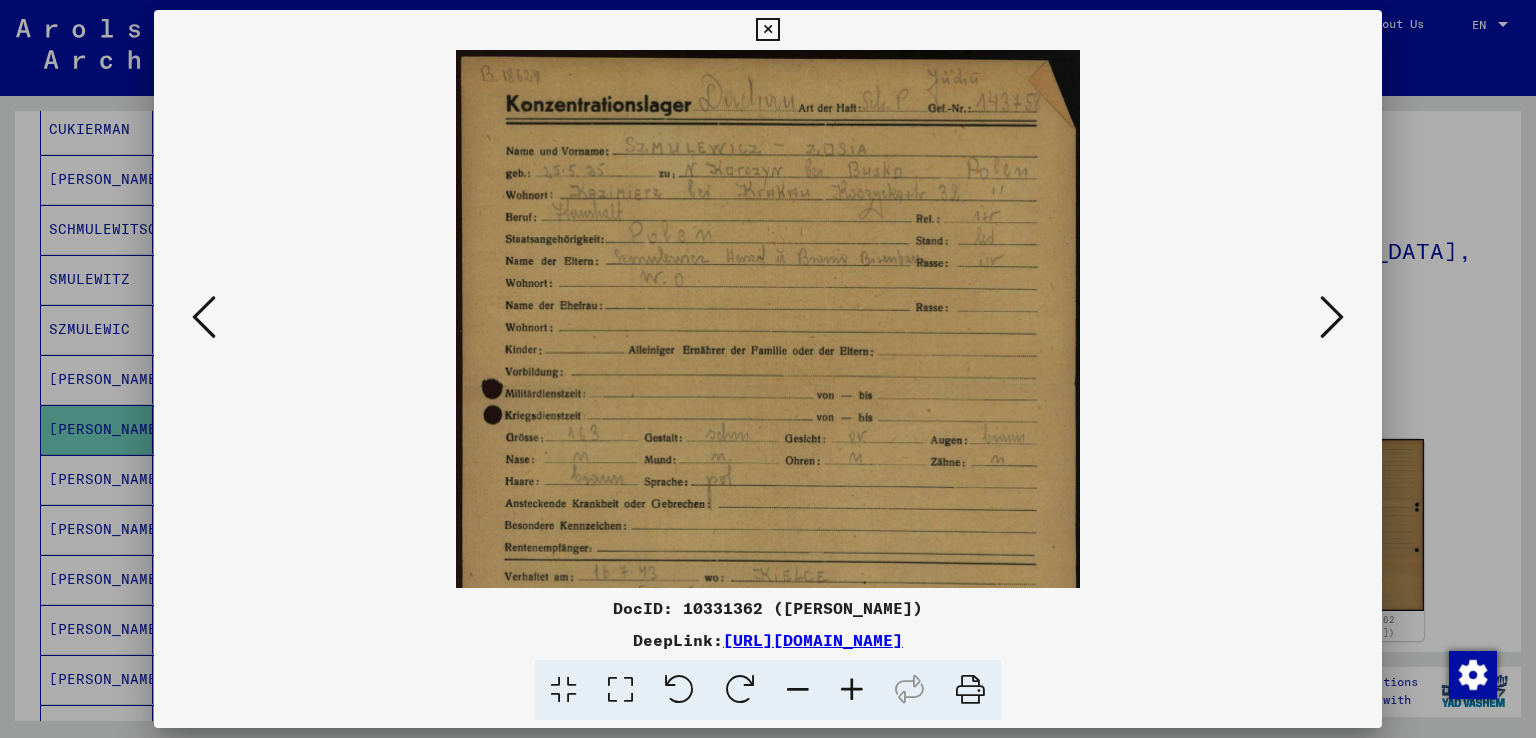 click at bounding box center (852, 690) 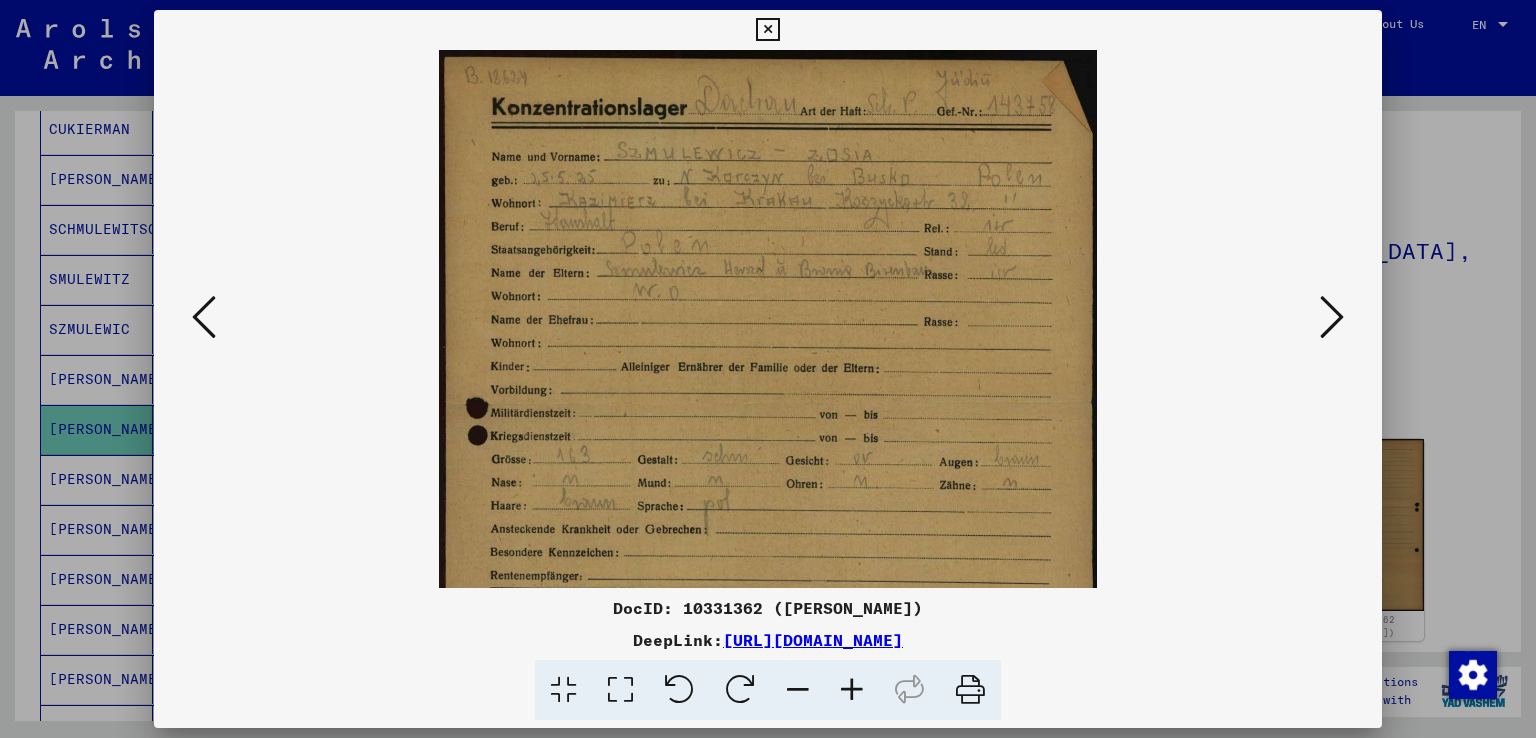 click at bounding box center (852, 690) 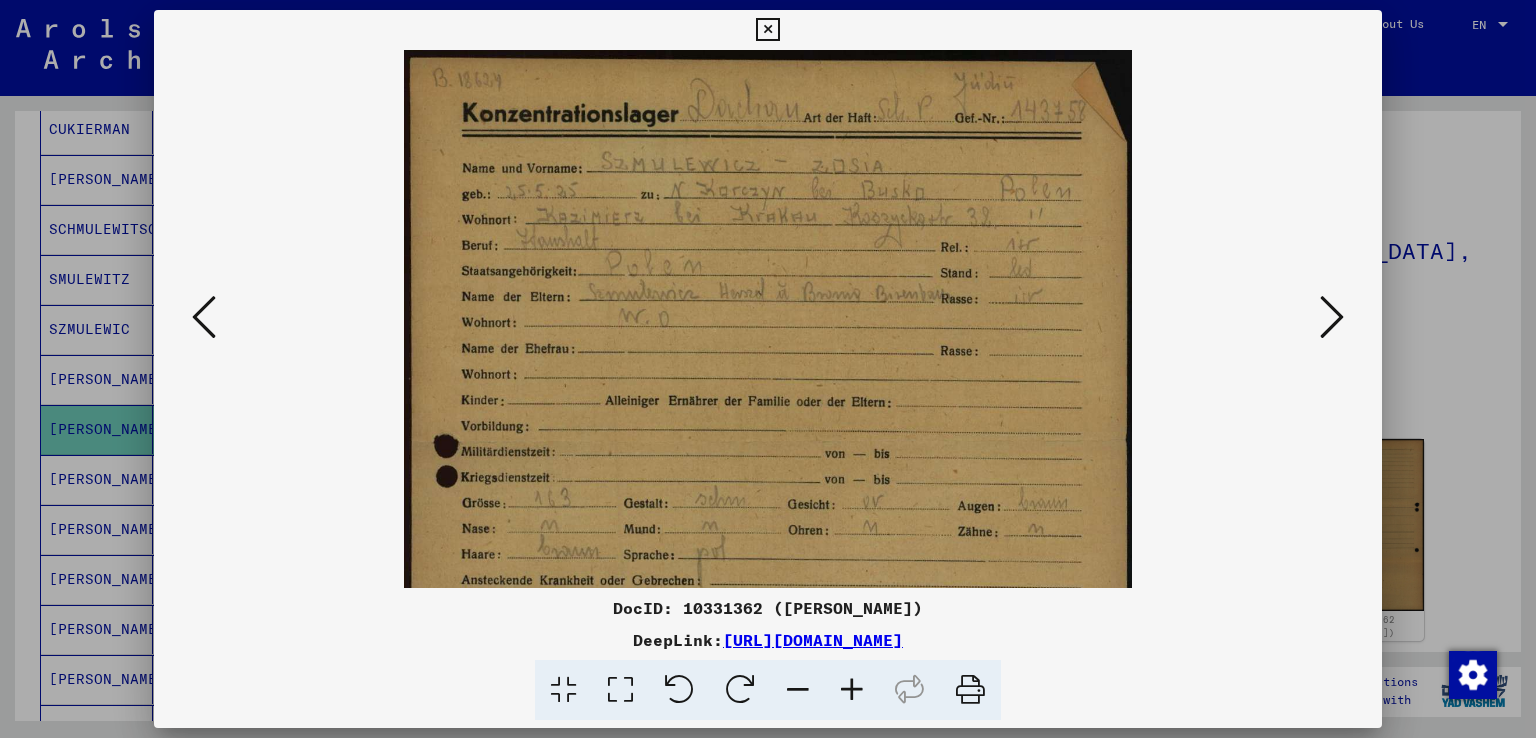click at bounding box center (852, 690) 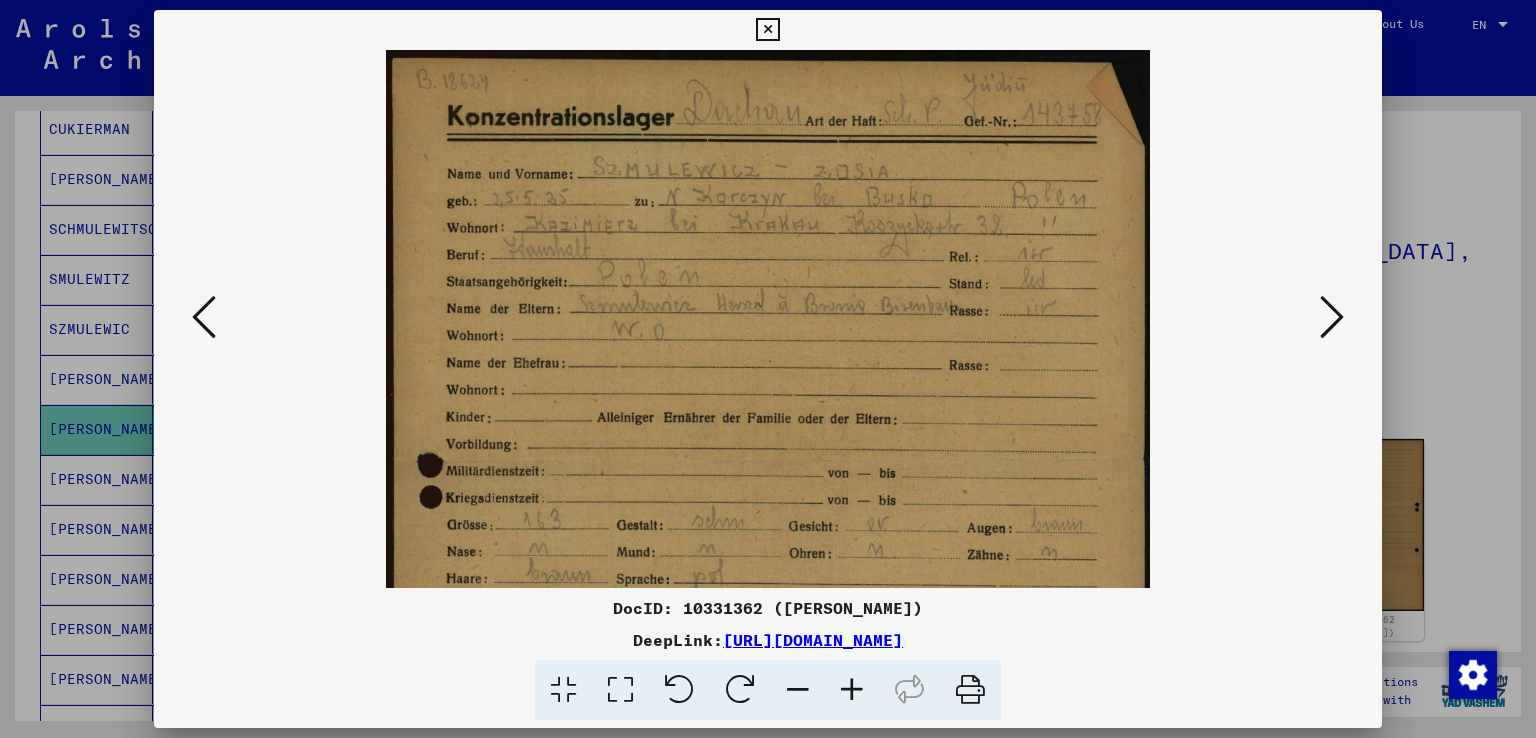 click at bounding box center (852, 690) 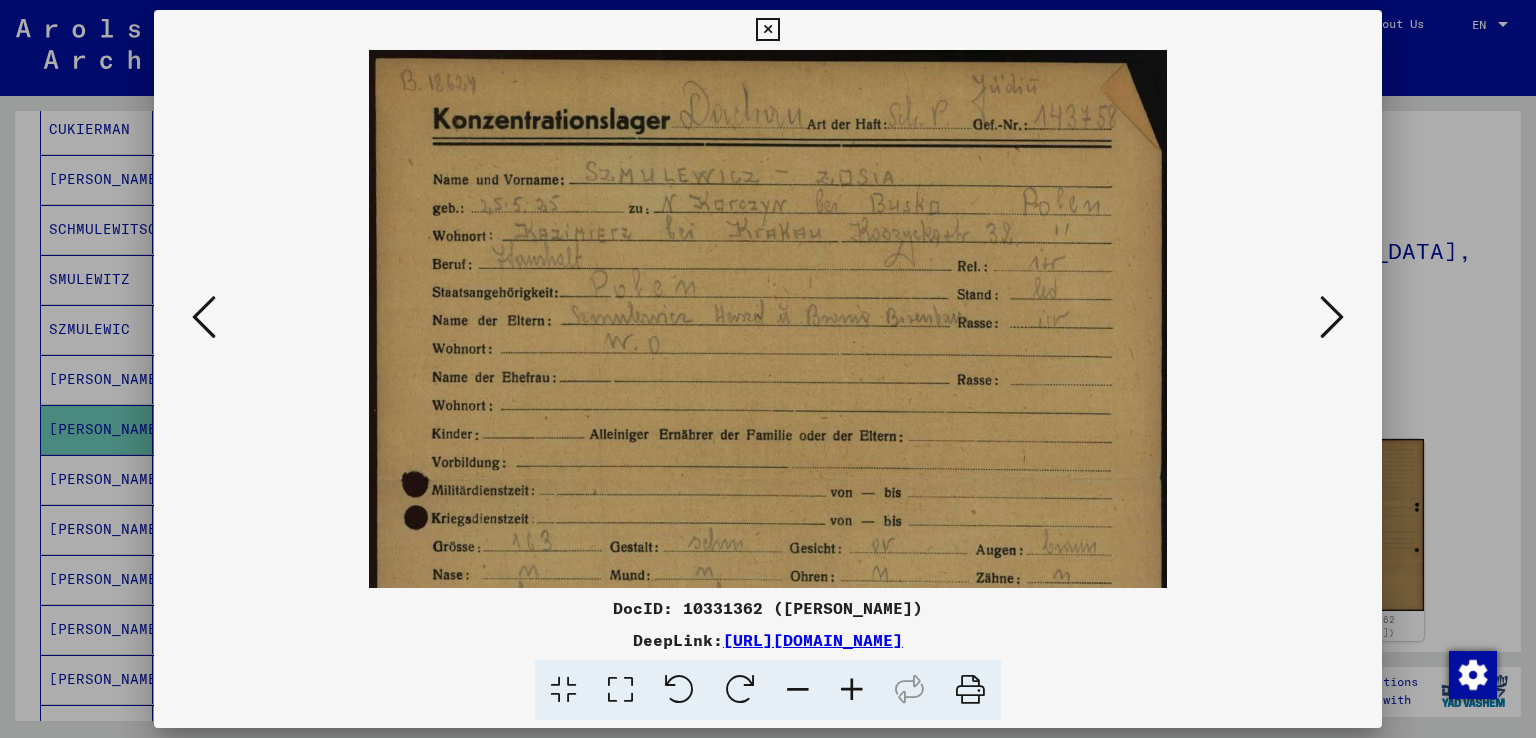 click at bounding box center [852, 690] 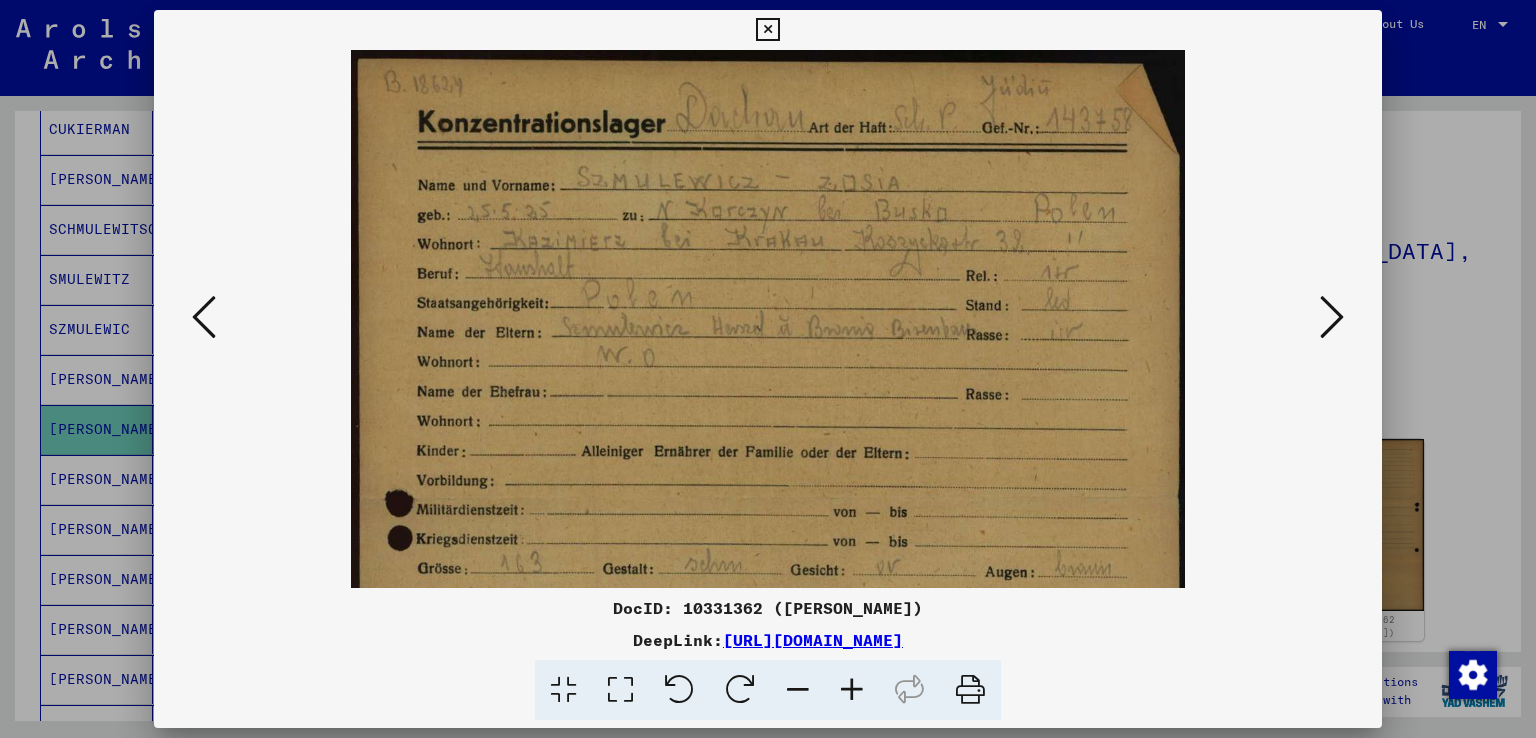 click at bounding box center (852, 690) 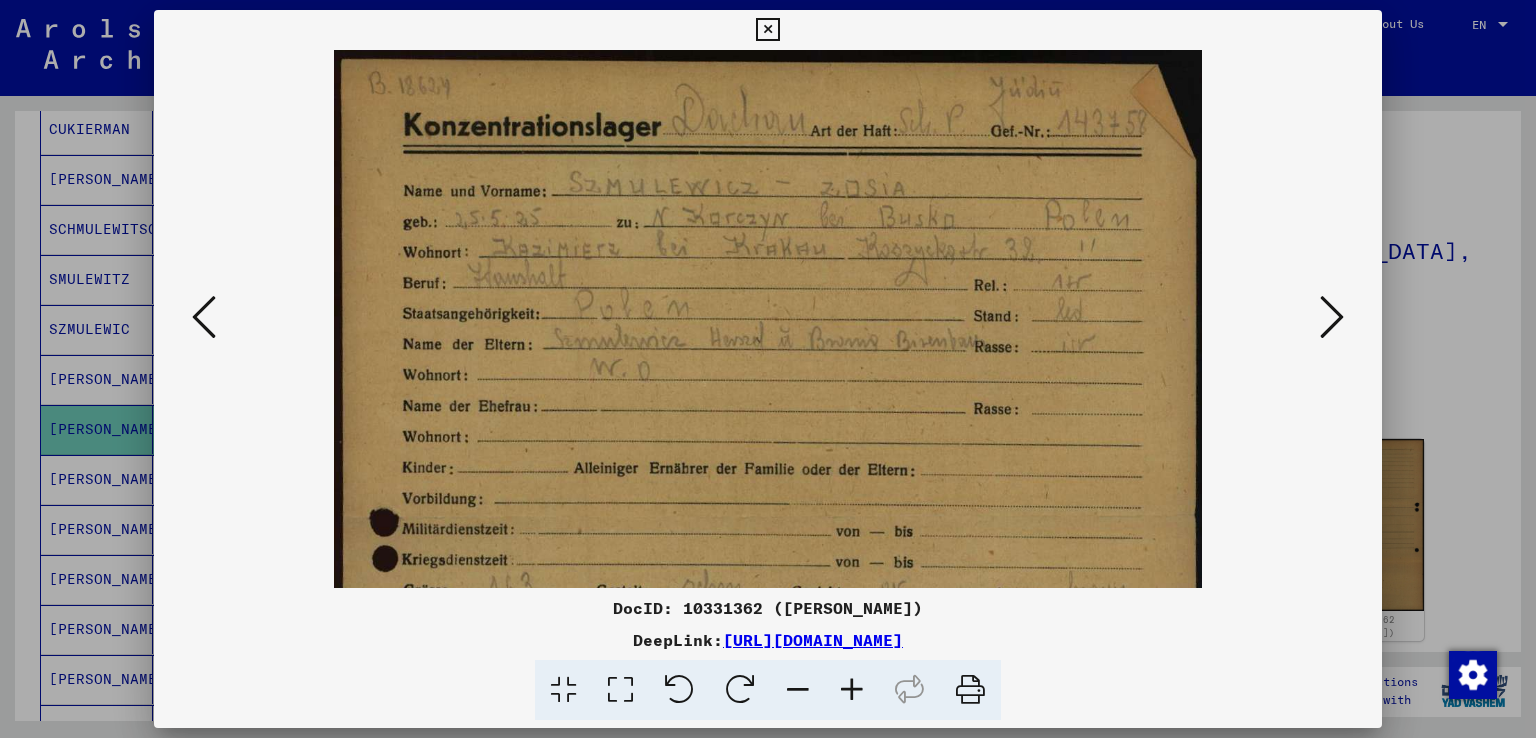 click at bounding box center [852, 690] 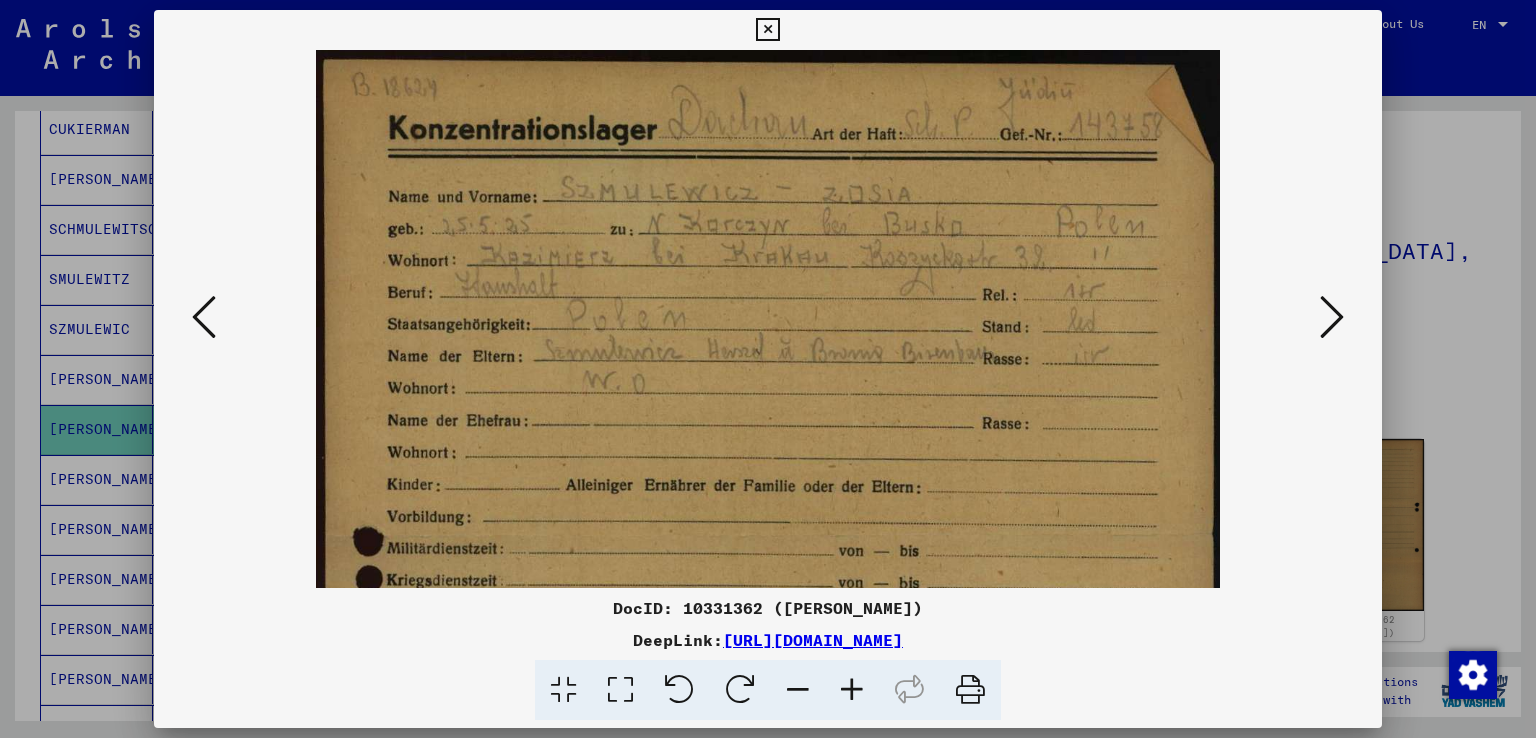 click at bounding box center [852, 690] 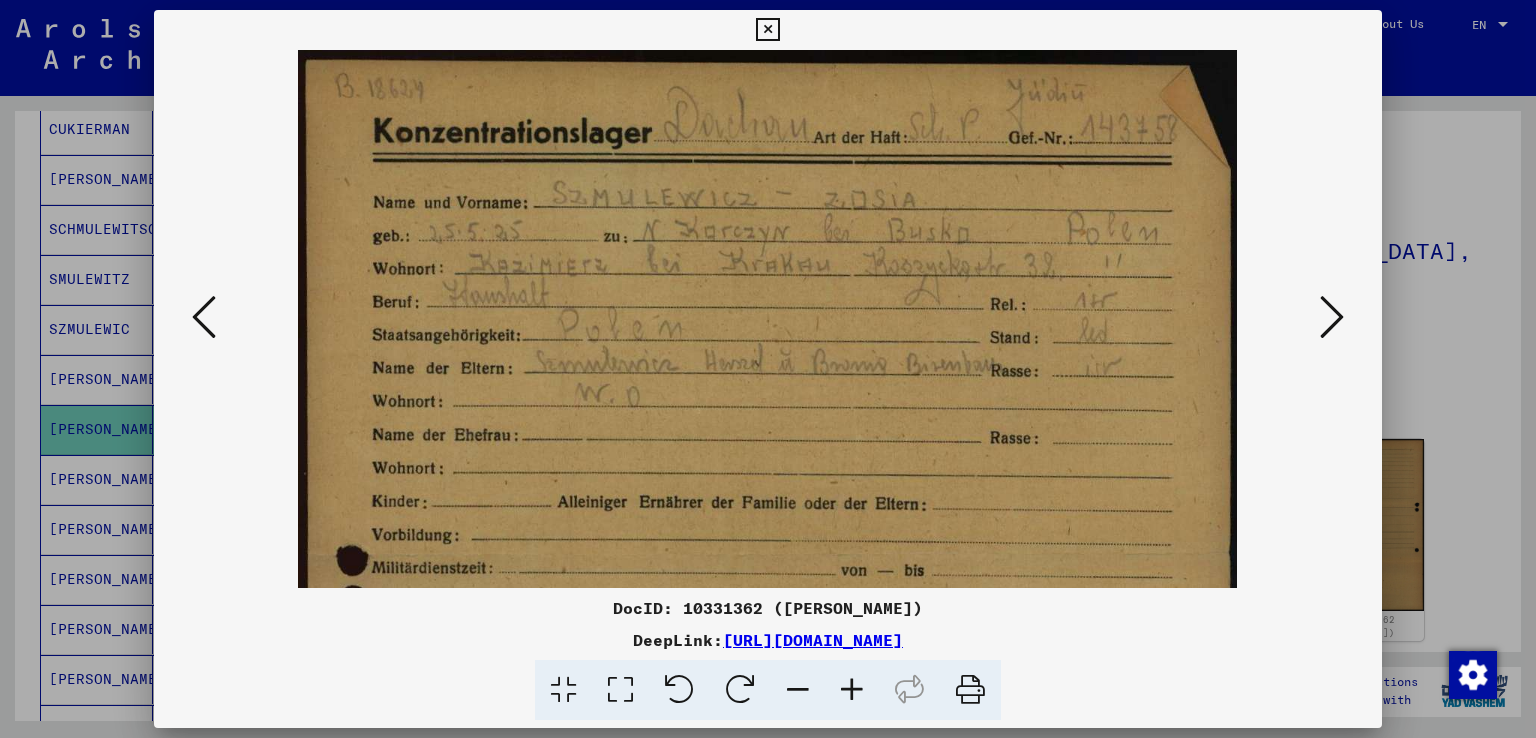 click at bounding box center (852, 690) 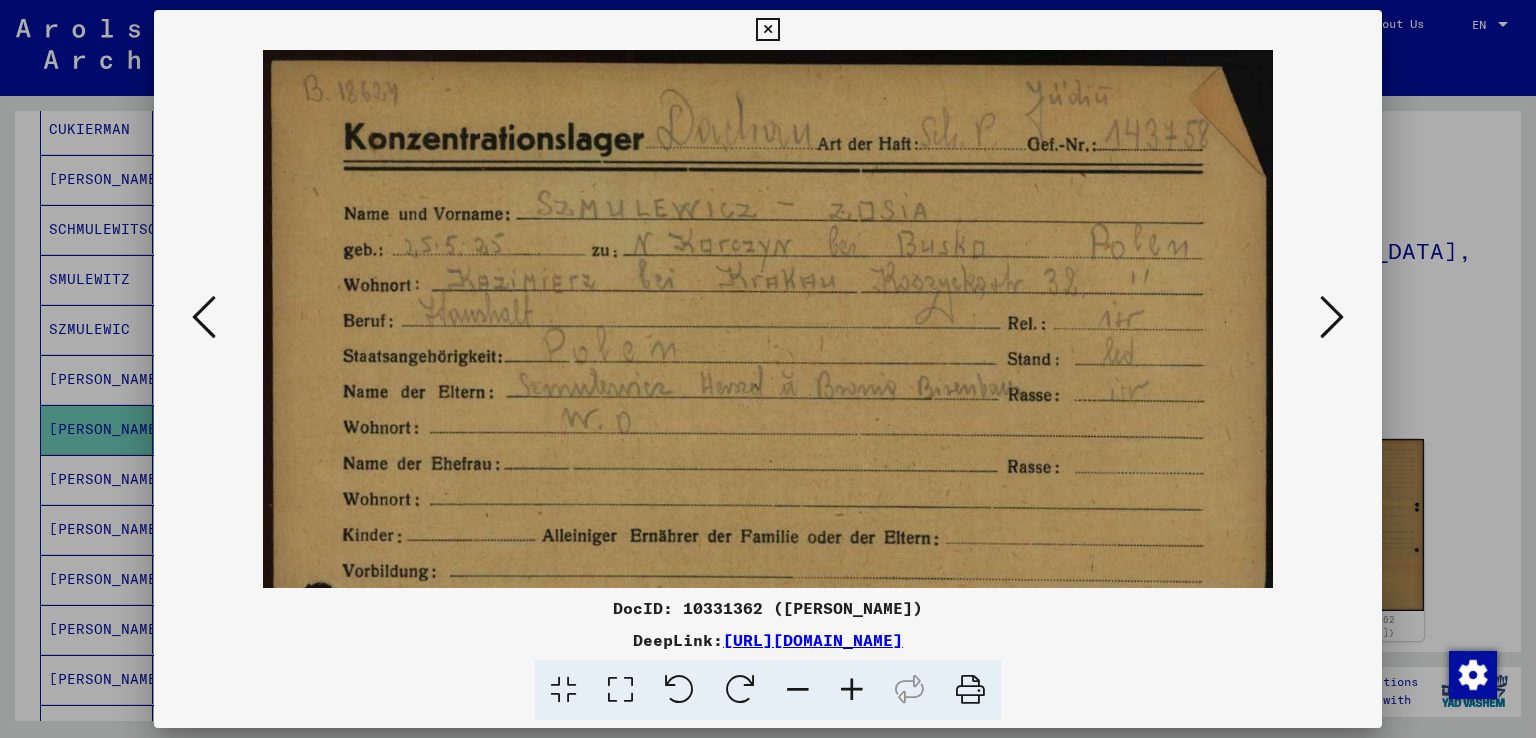 click at bounding box center (852, 690) 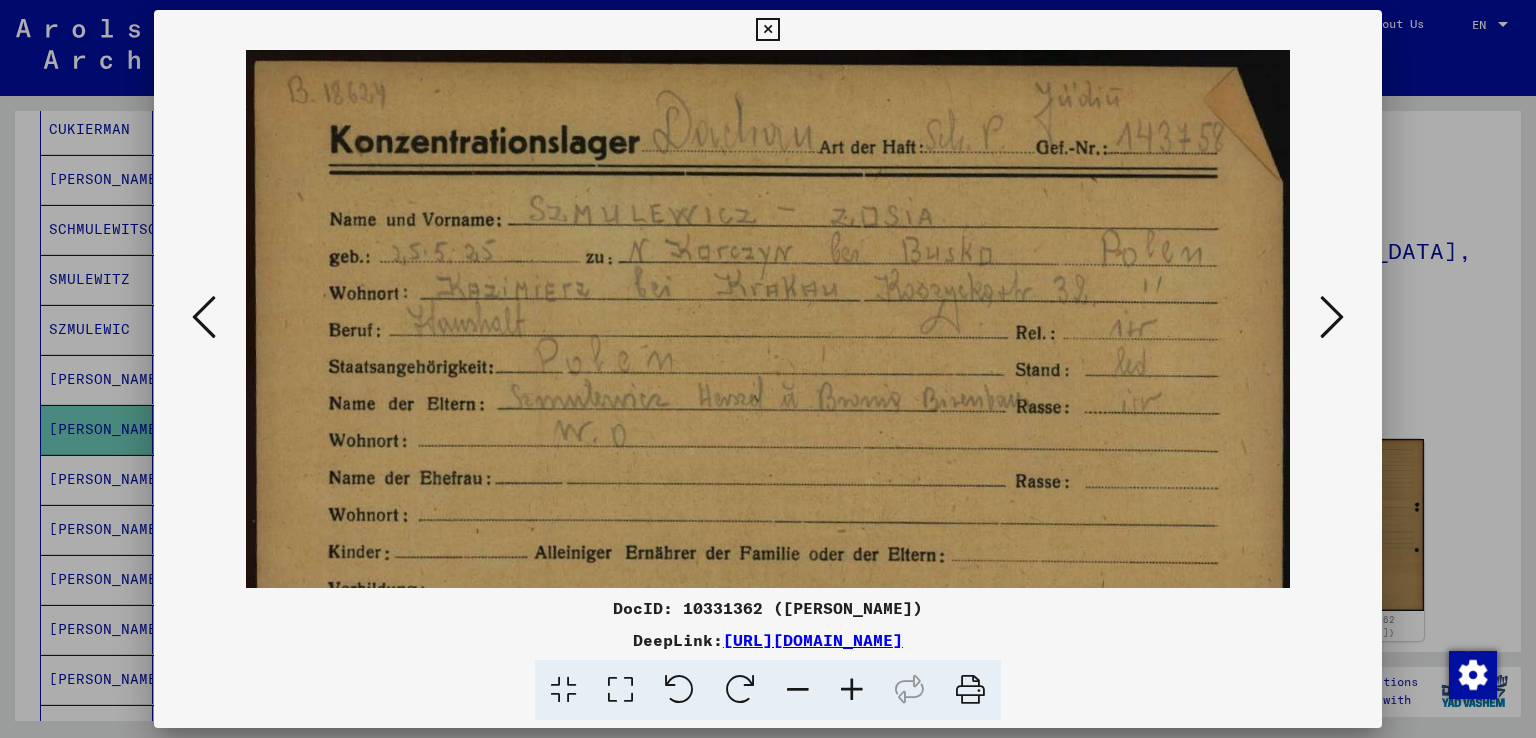 click at bounding box center [852, 690] 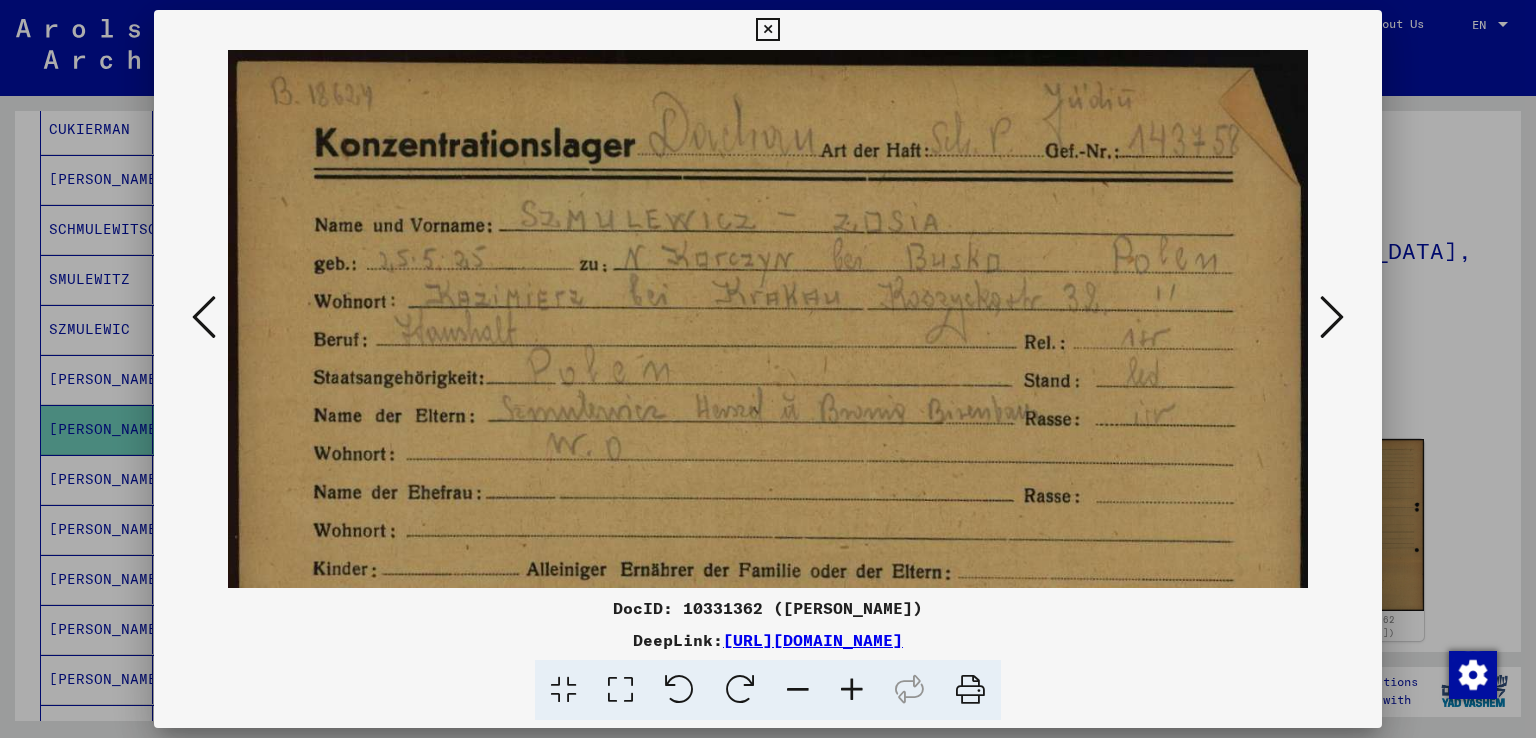 click at bounding box center [852, 690] 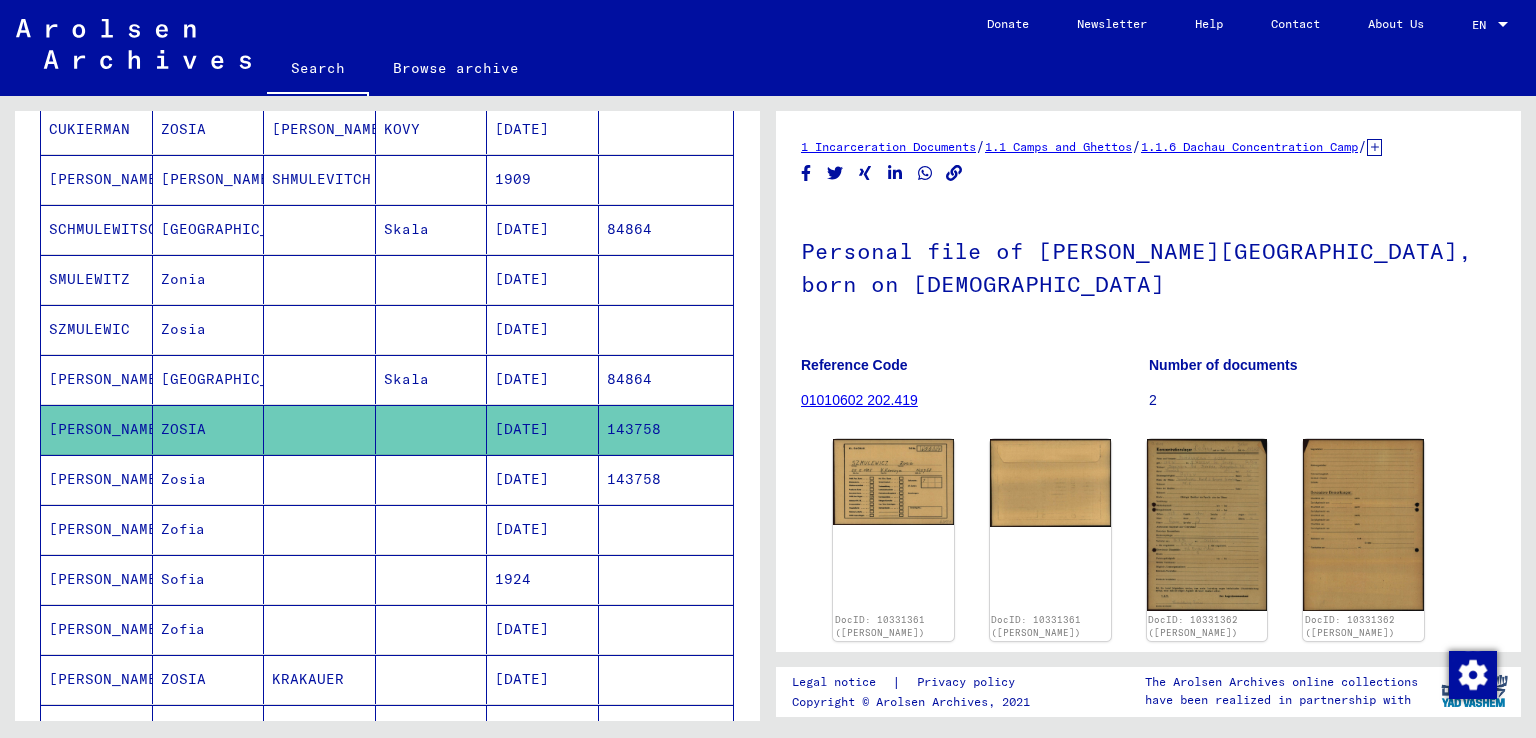 click on "[DATE]" at bounding box center [543, 529] 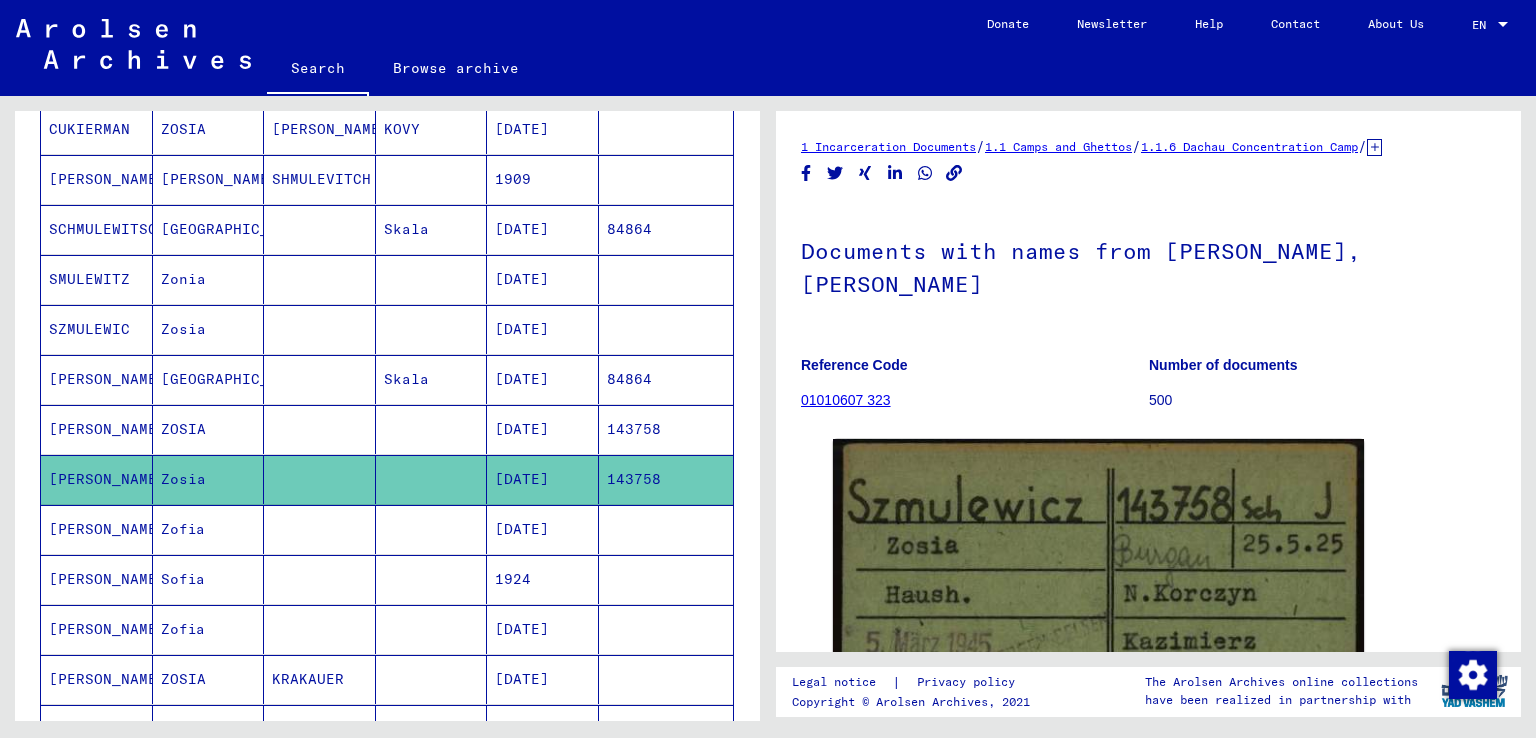 scroll, scrollTop: 0, scrollLeft: 0, axis: both 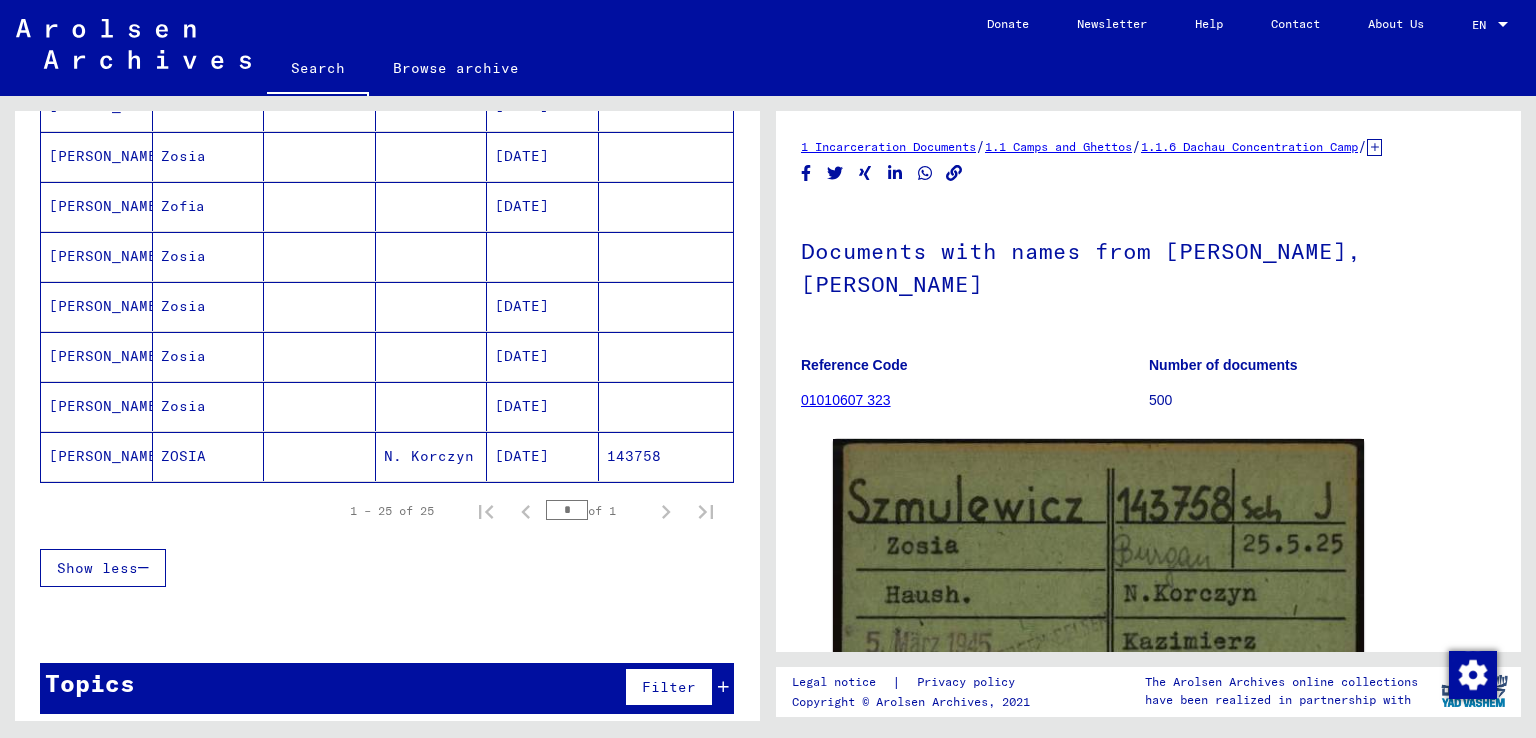 click on "[DATE]" 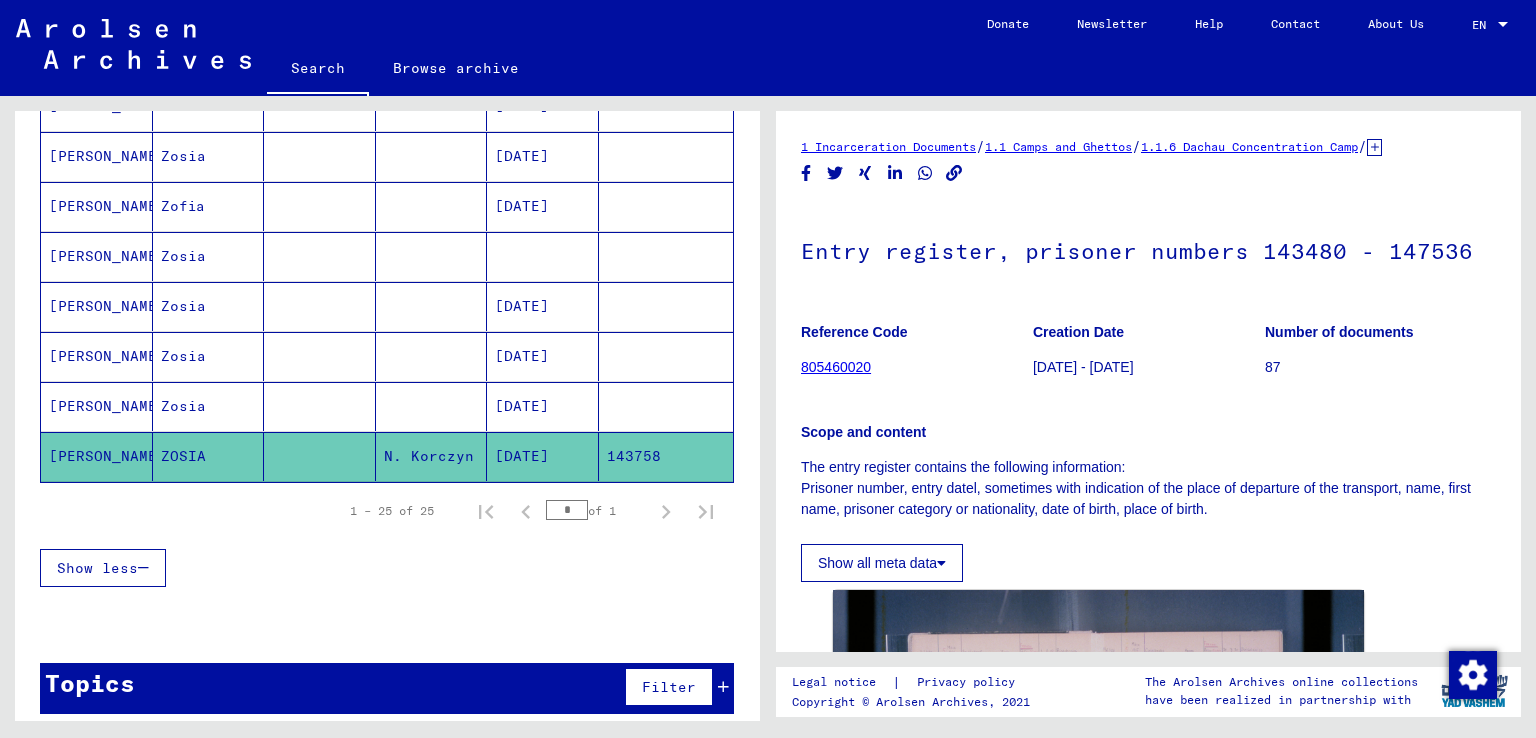 scroll, scrollTop: 0, scrollLeft: 0, axis: both 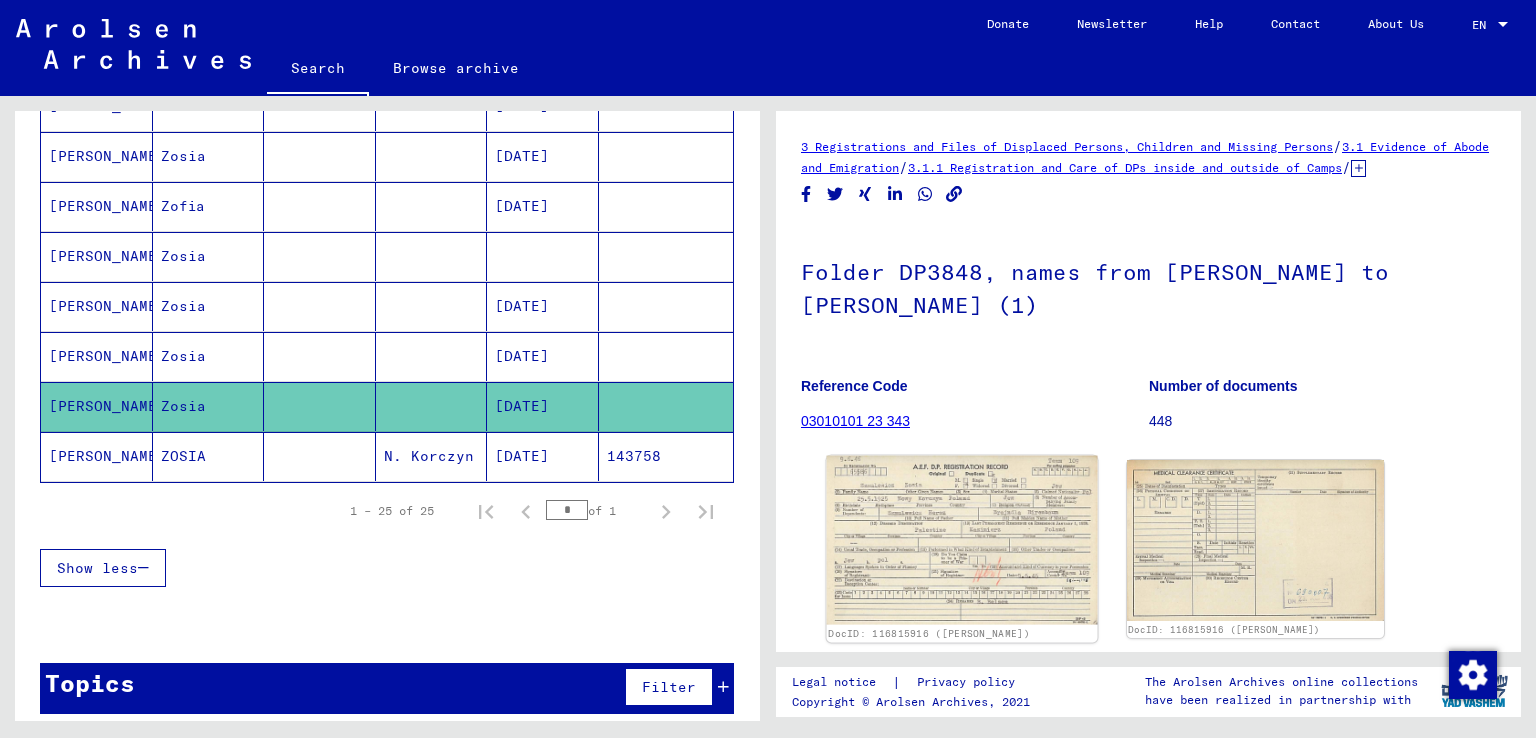 click 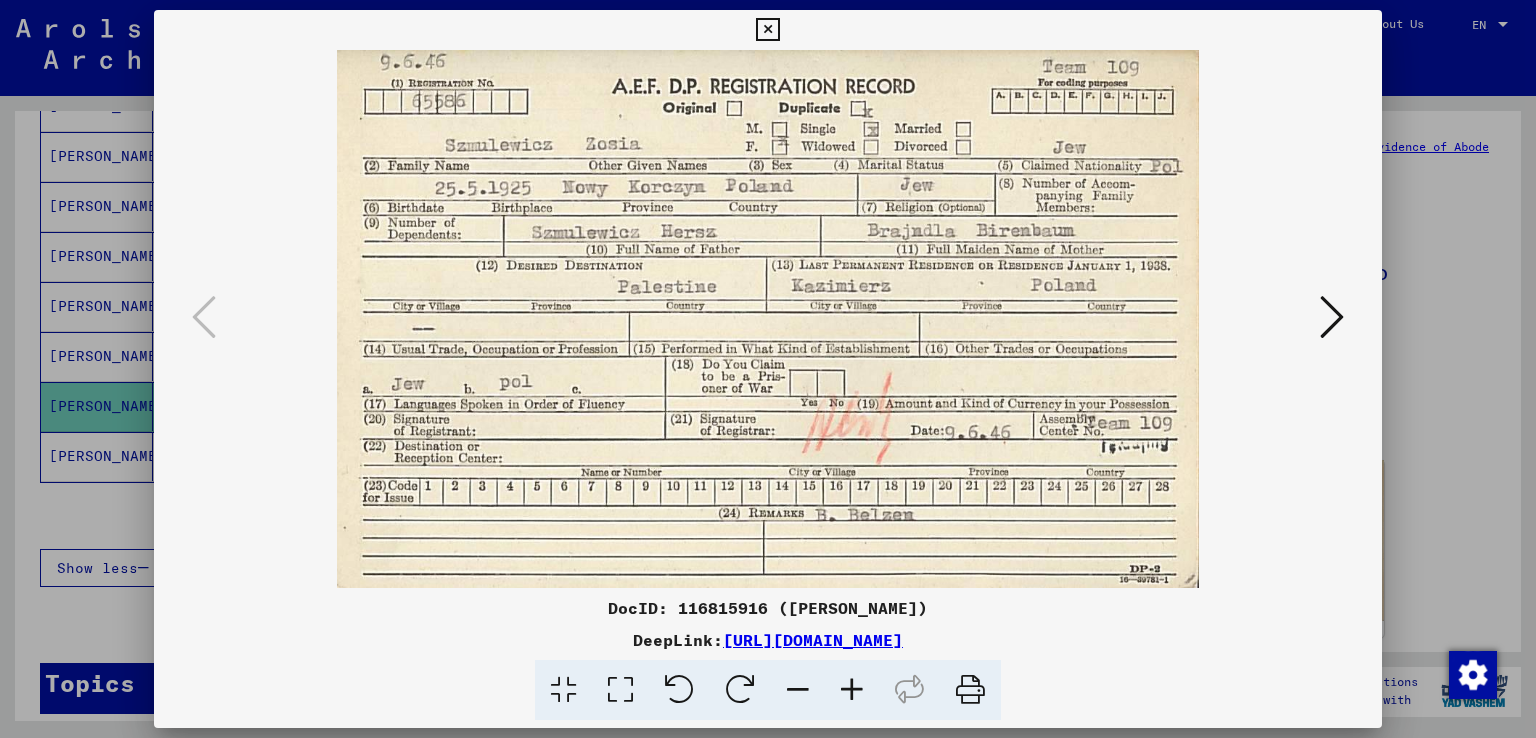 click at bounding box center (768, 369) 